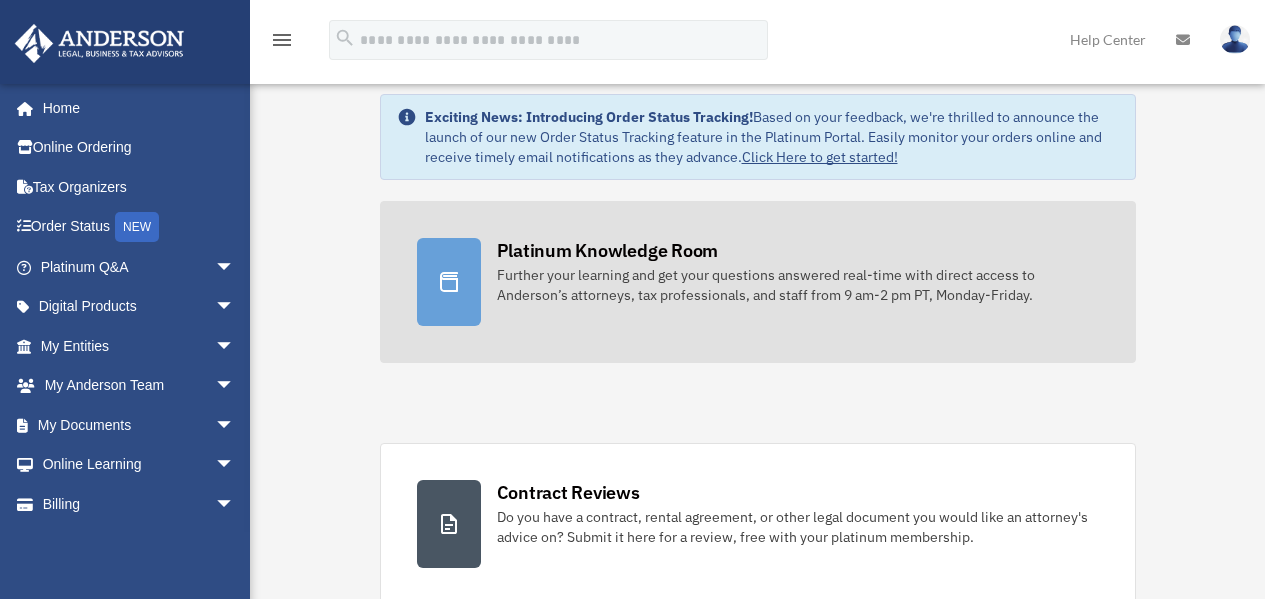 scroll, scrollTop: 36, scrollLeft: 0, axis: vertical 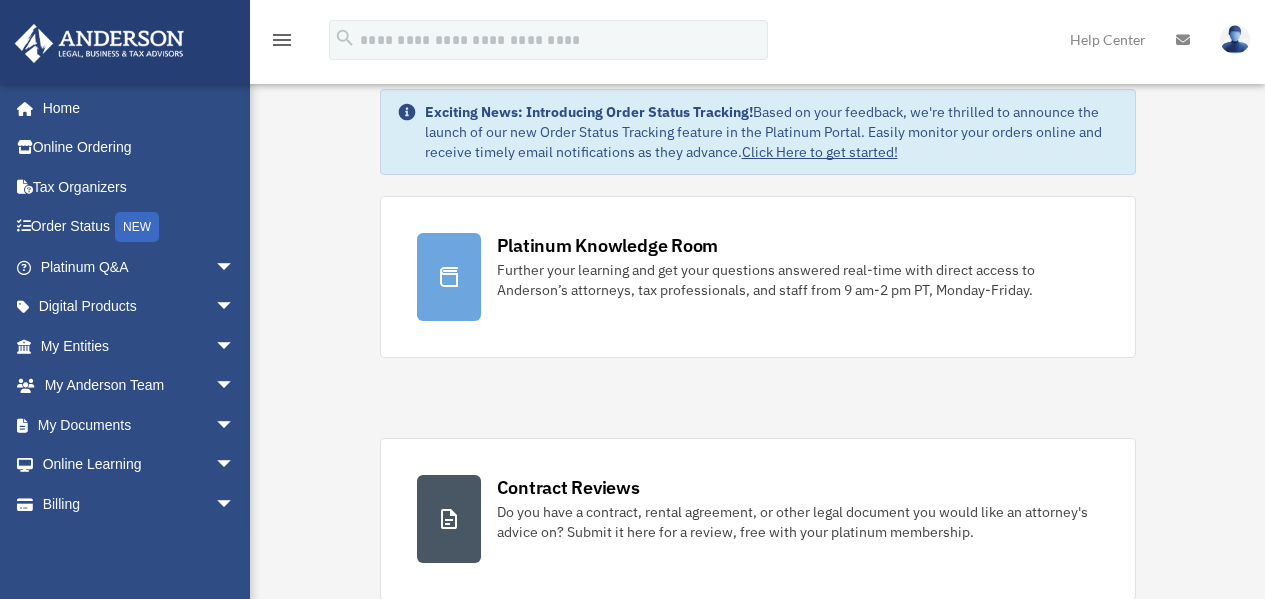 click on "Platinum Knowledge Room
Further your learning and get your questions answered real-time with direct access to Anderson’s attorneys, tax professionals, and staff from 9 am-2 pm PT, Monday-Friday.
Contract Reviews
Do you have a contract, rental agreement, or other legal document you would like an attorney's advice on?  Submit it here for a  review, free with your platinum membership." at bounding box center [758, 640] 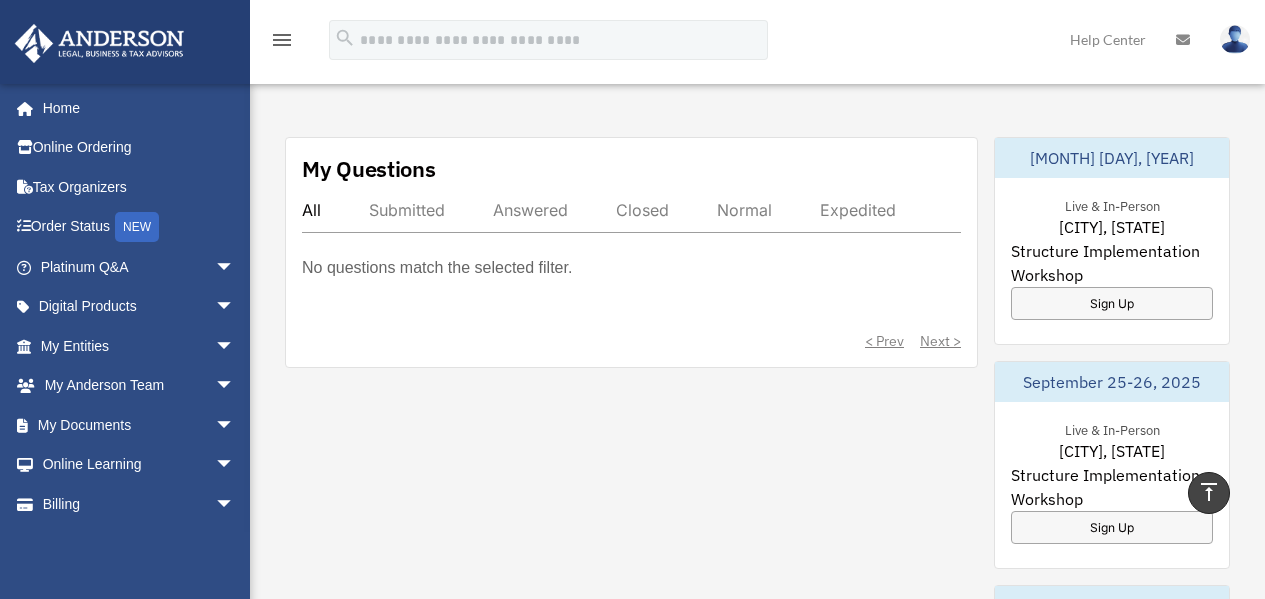 scroll, scrollTop: 1089, scrollLeft: 0, axis: vertical 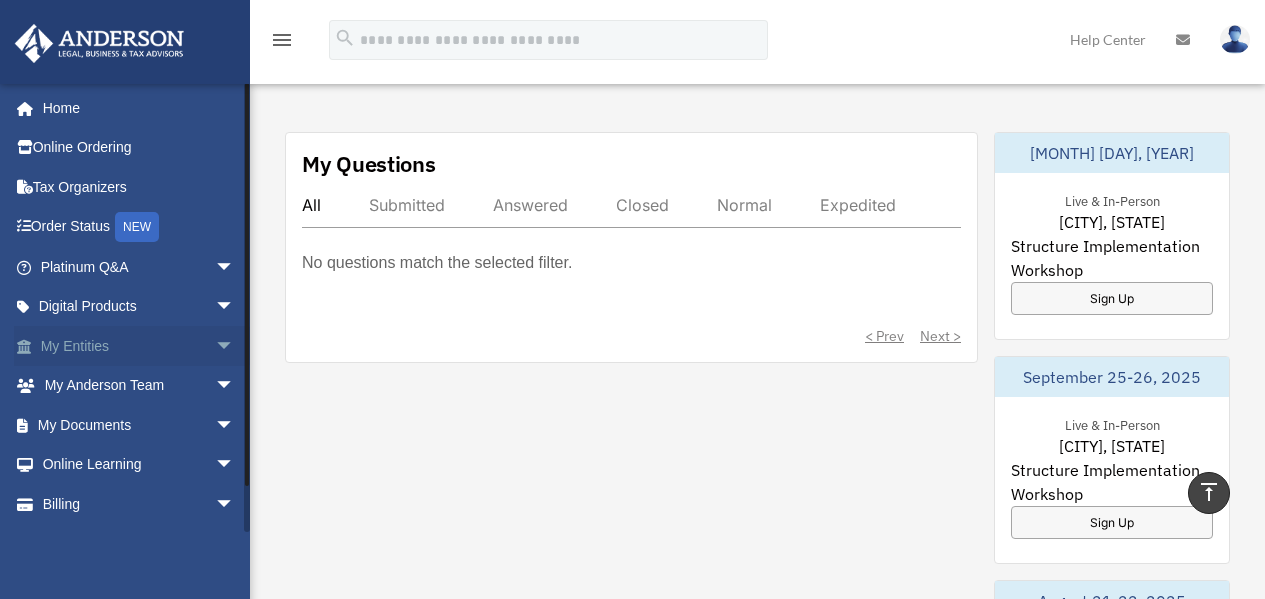 click on "arrow_drop_down" at bounding box center (235, 346) 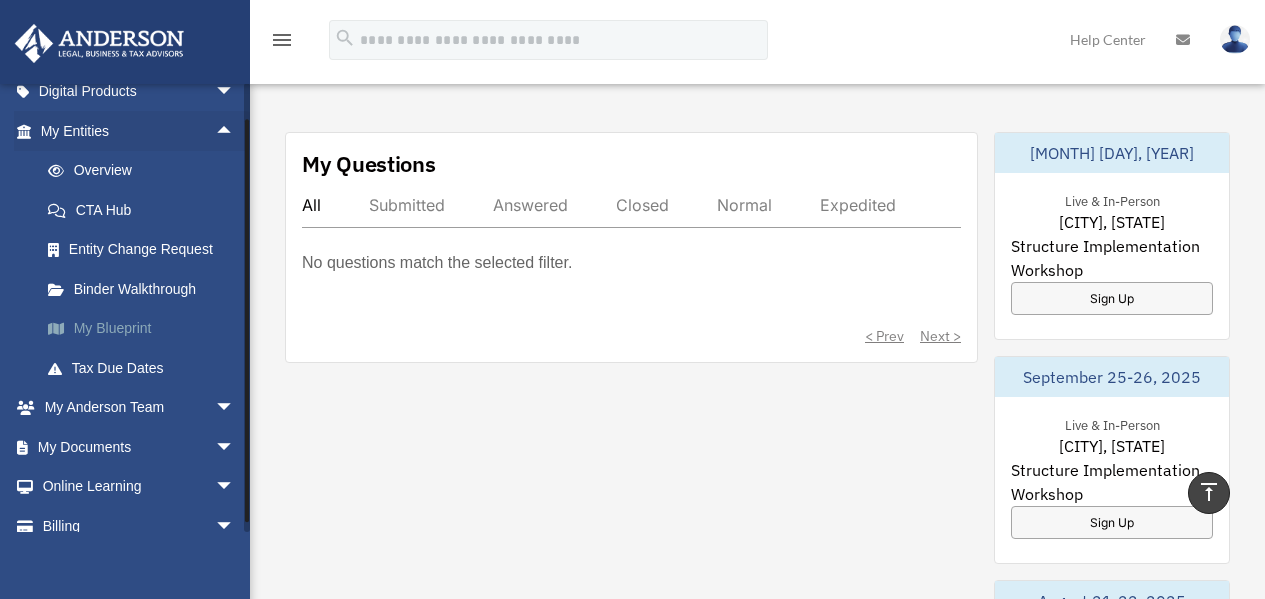 scroll, scrollTop: 217, scrollLeft: 0, axis: vertical 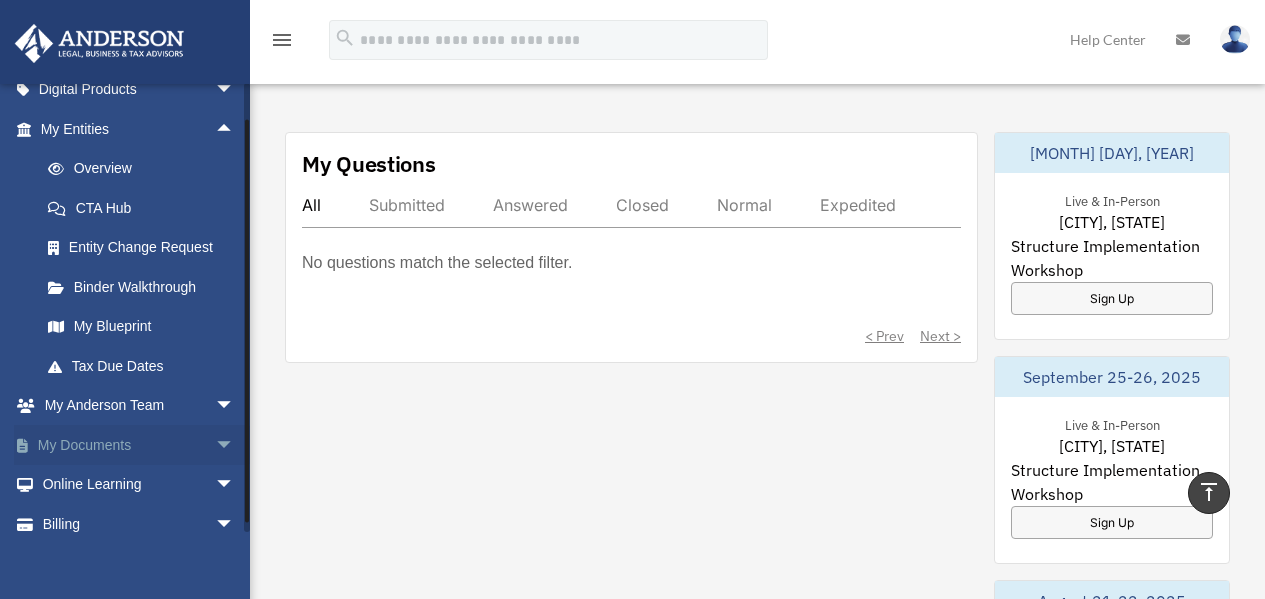 click on "arrow_drop_down" at bounding box center [235, 445] 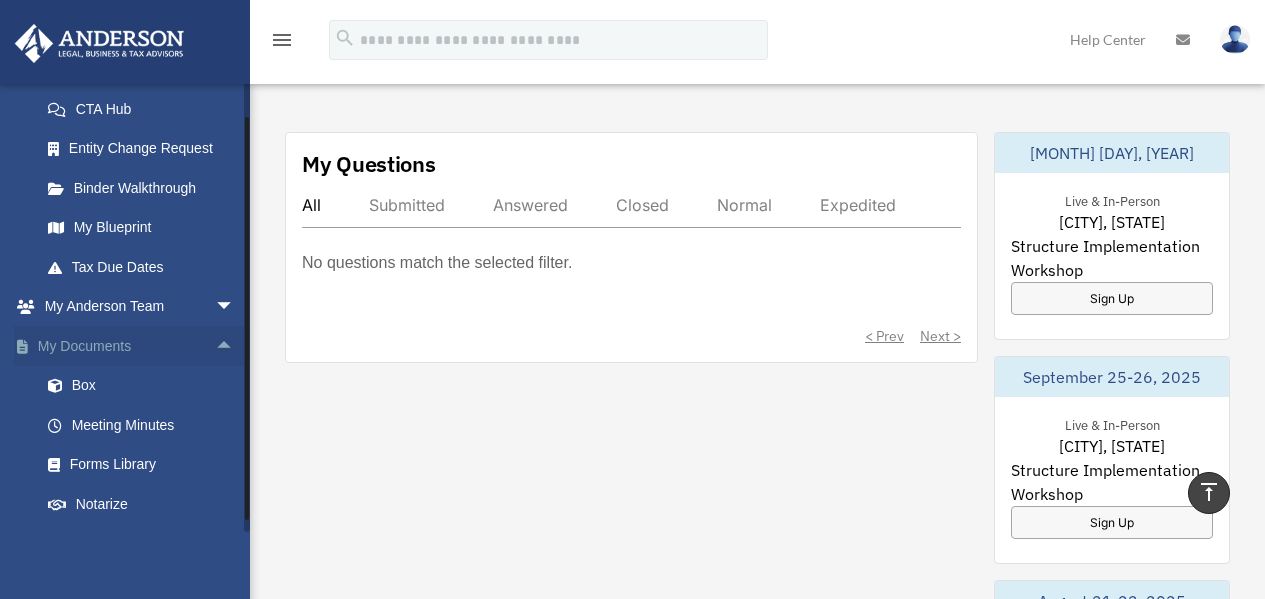 scroll, scrollTop: 322, scrollLeft: 0, axis: vertical 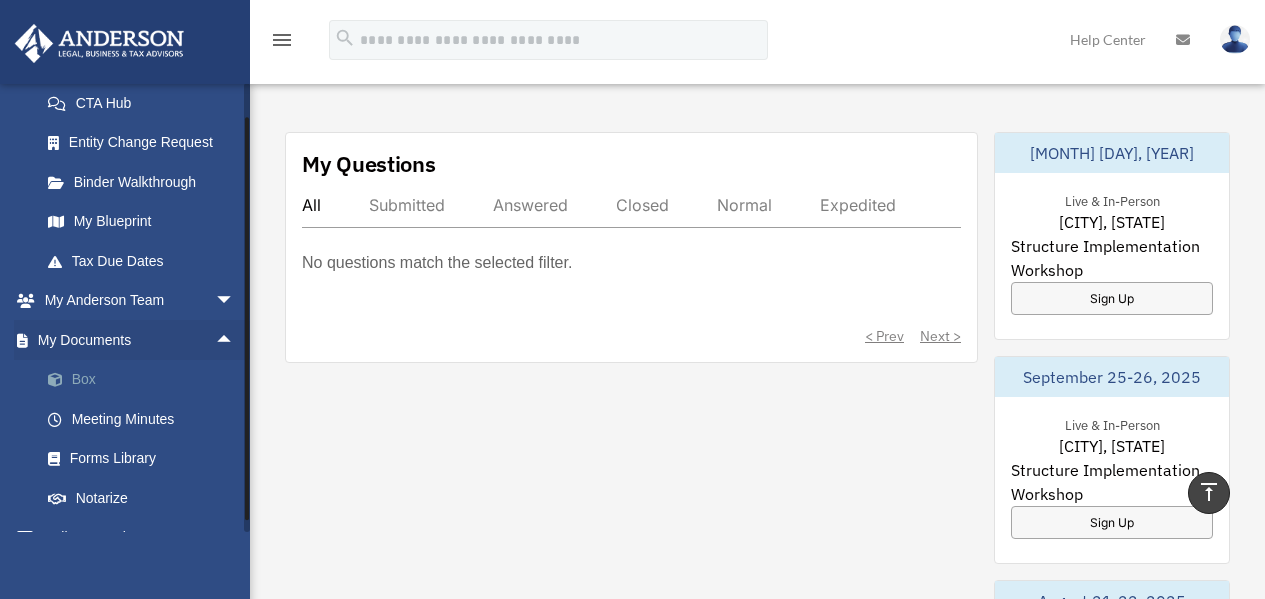 click on "Box" at bounding box center [146, 380] 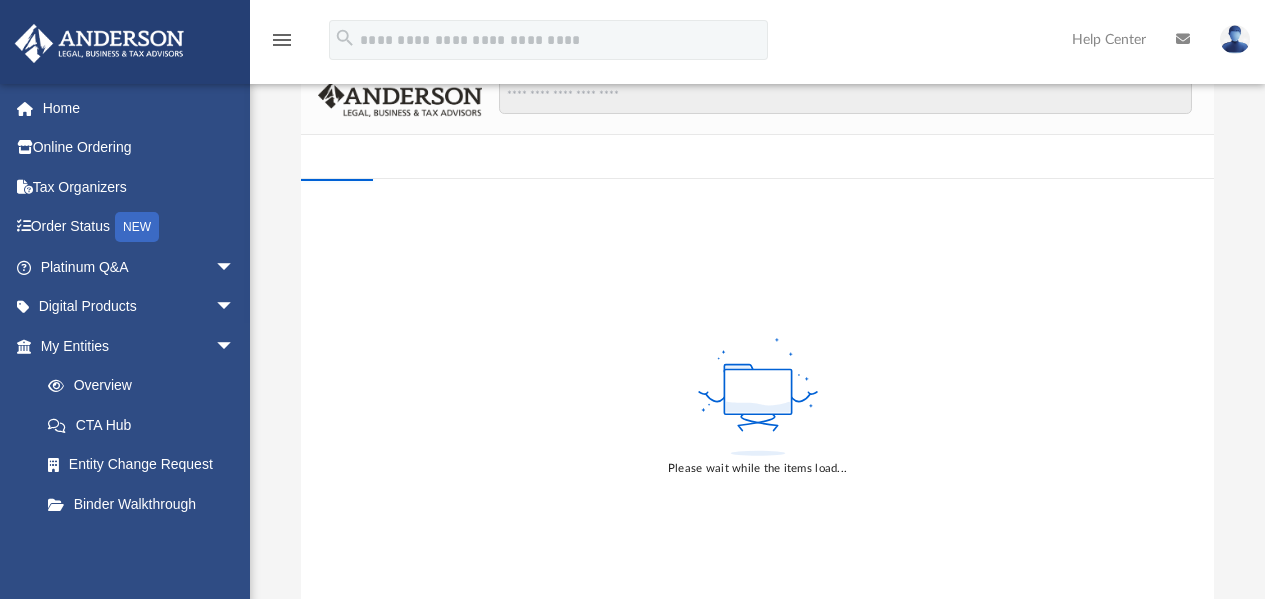 scroll, scrollTop: 120, scrollLeft: 0, axis: vertical 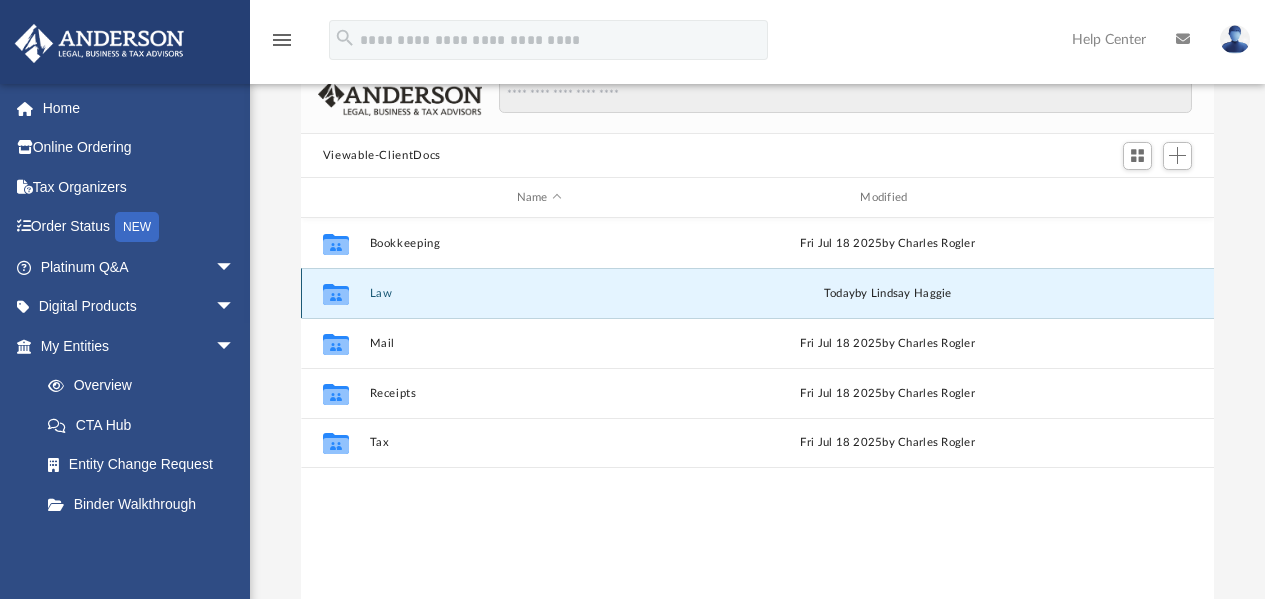 click on "Law" at bounding box center (539, 293) 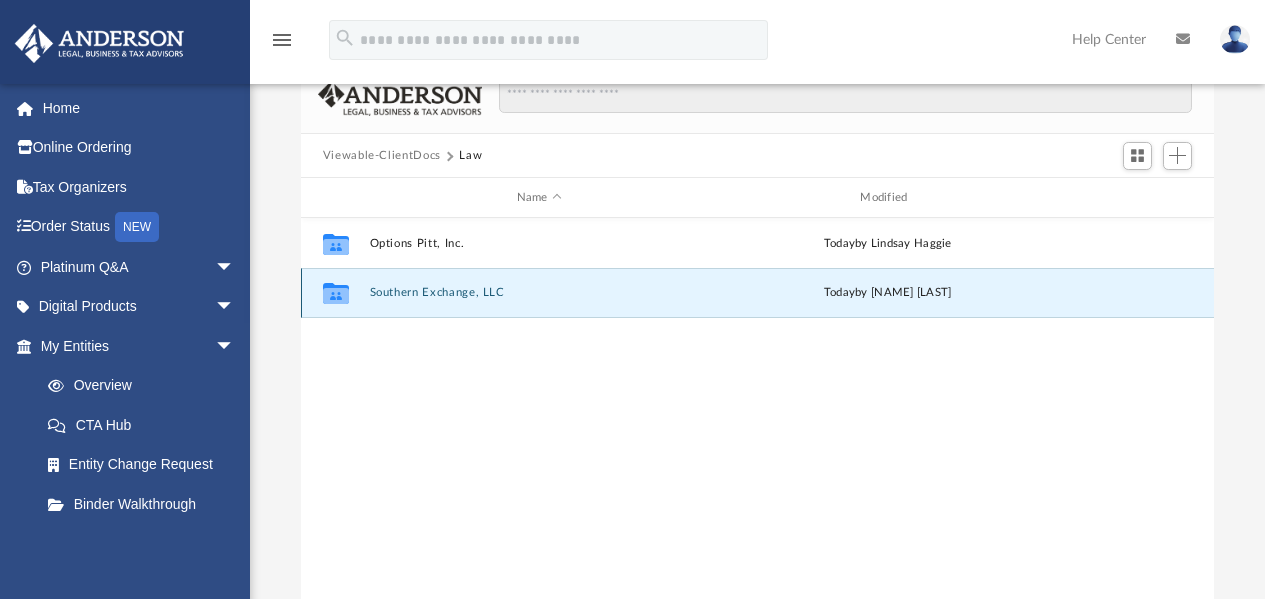 click on "Southern Exchange, LLC" at bounding box center (539, 293) 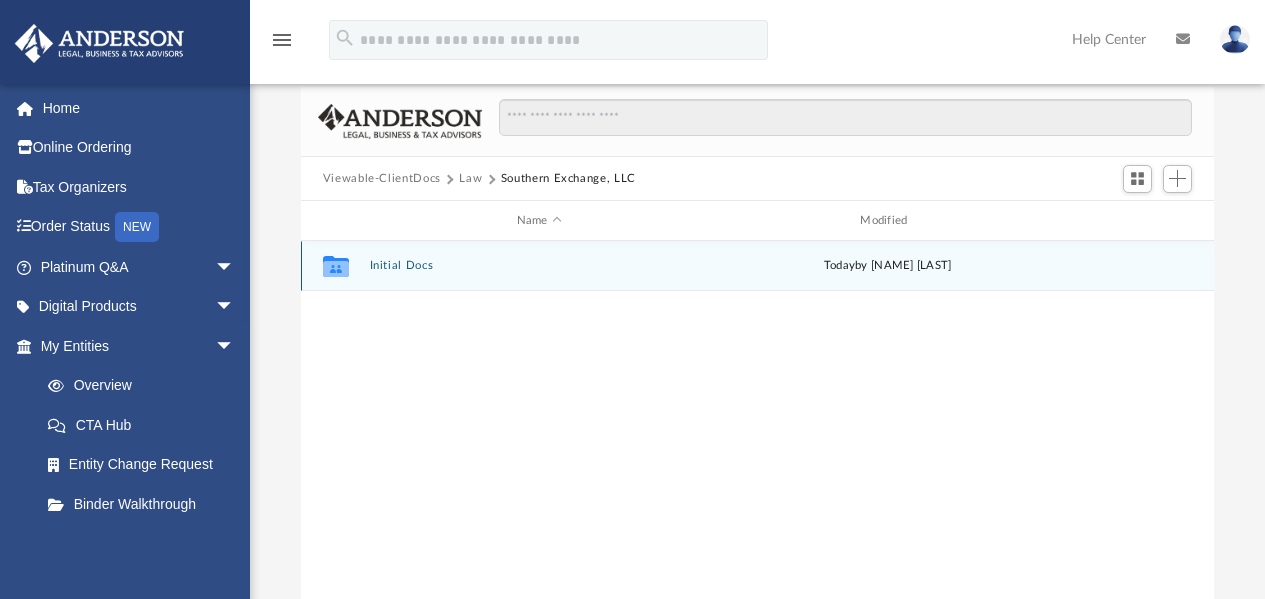 scroll, scrollTop: 95, scrollLeft: 0, axis: vertical 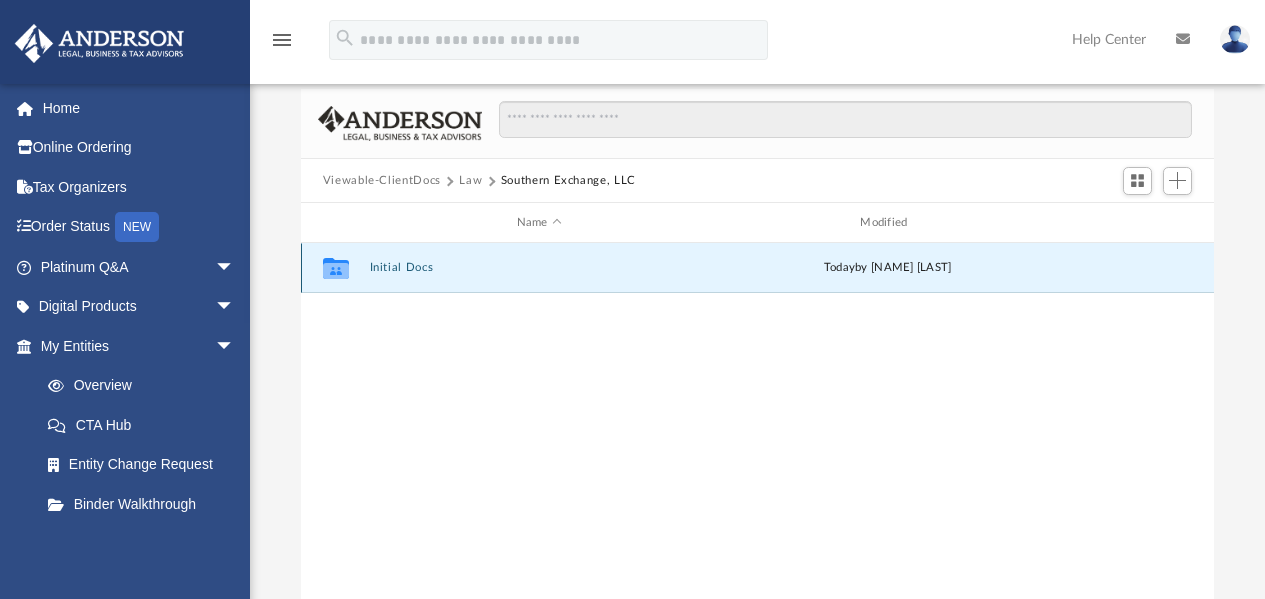 click on "Initial Docs" at bounding box center [539, 268] 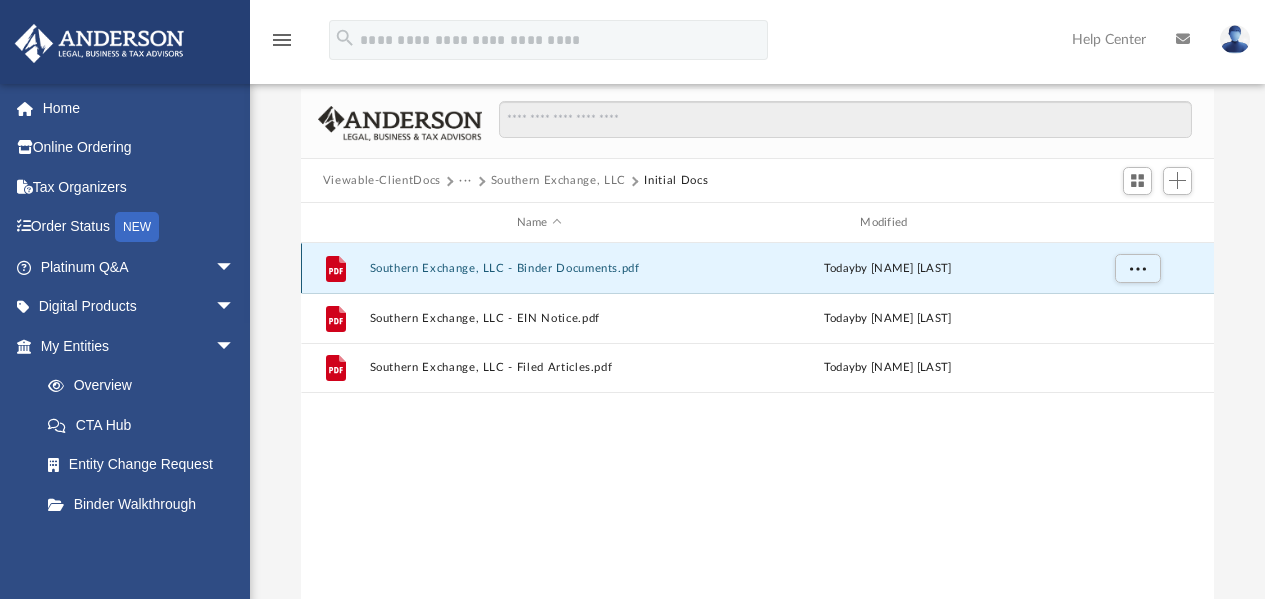 click on "Southern Exchange, LLC - Binder Documents.pdf" at bounding box center [539, 268] 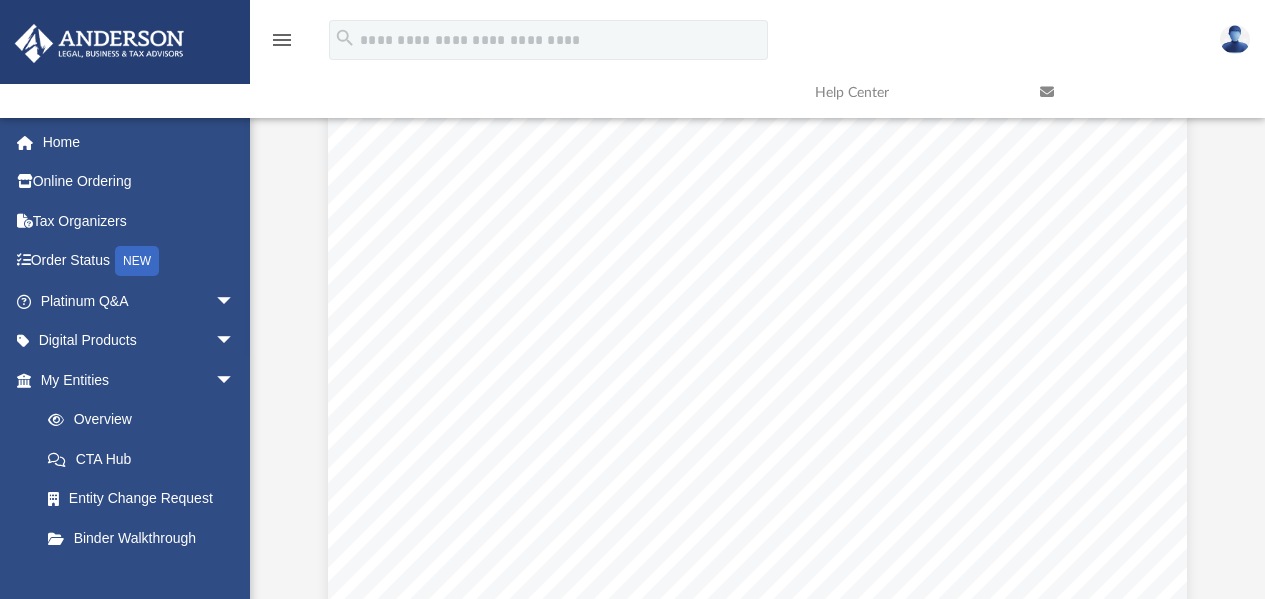 scroll, scrollTop: 77639, scrollLeft: 0, axis: vertical 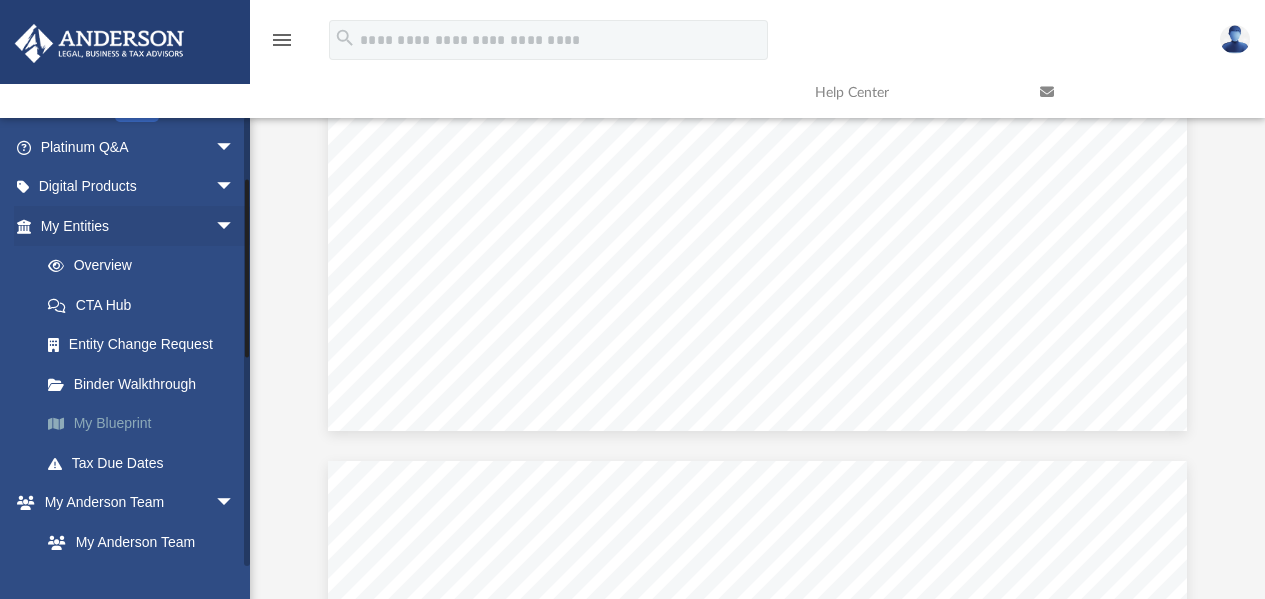 click on "My Blueprint" at bounding box center (146, 424) 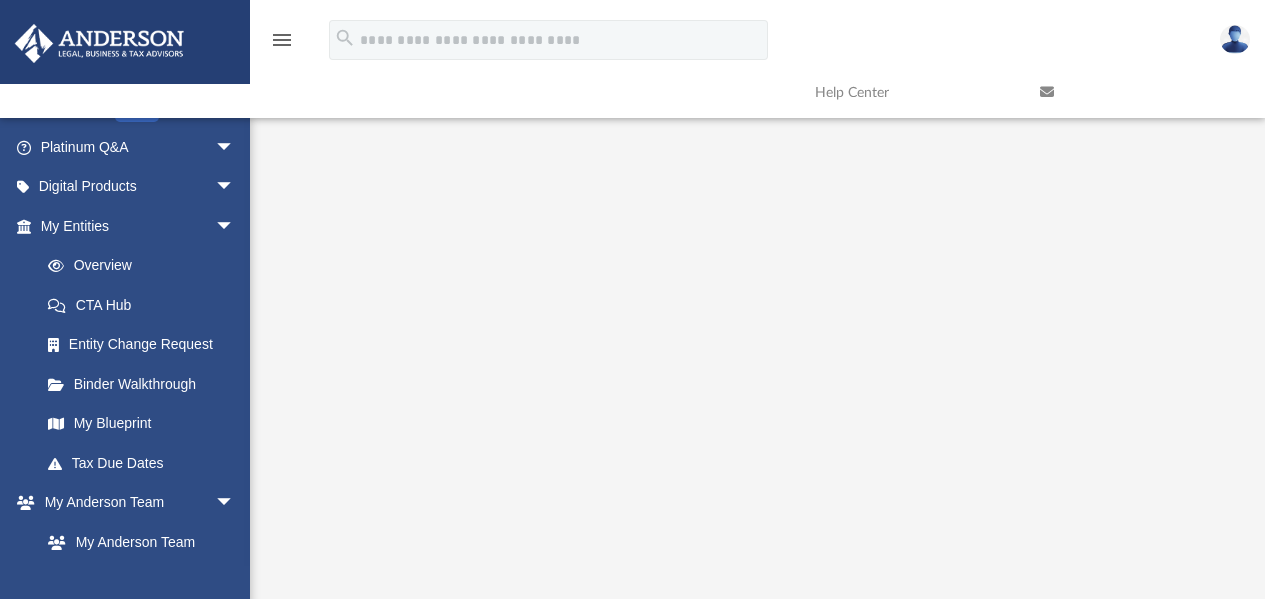 scroll, scrollTop: 256, scrollLeft: 0, axis: vertical 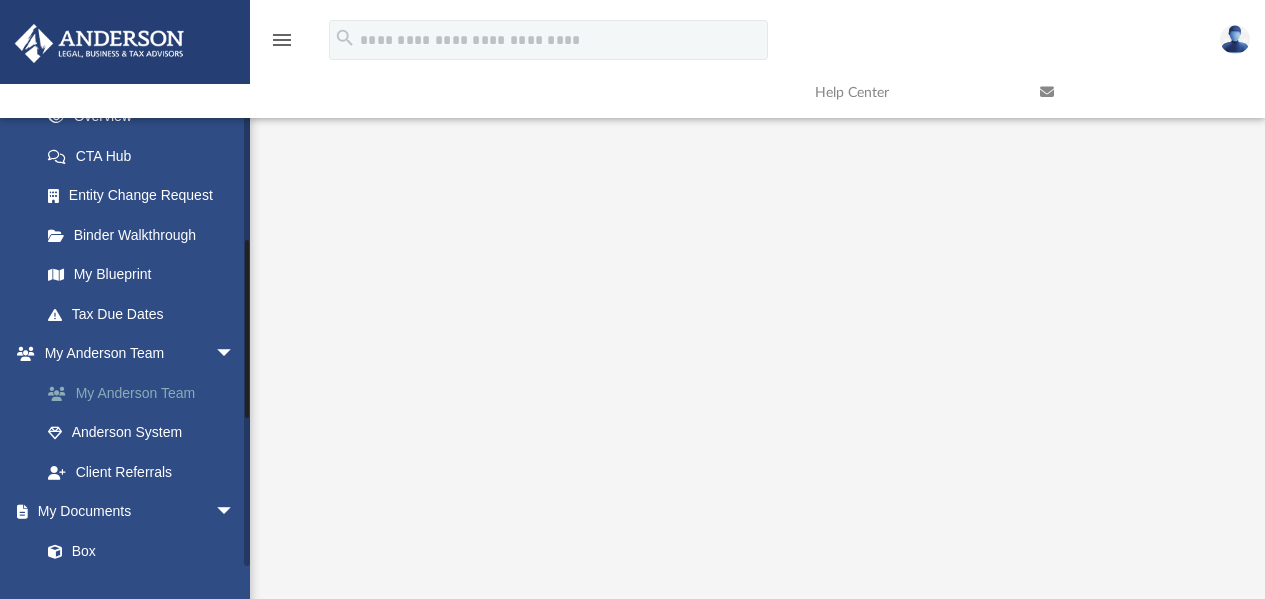 click on "My Anderson Team" at bounding box center [146, 393] 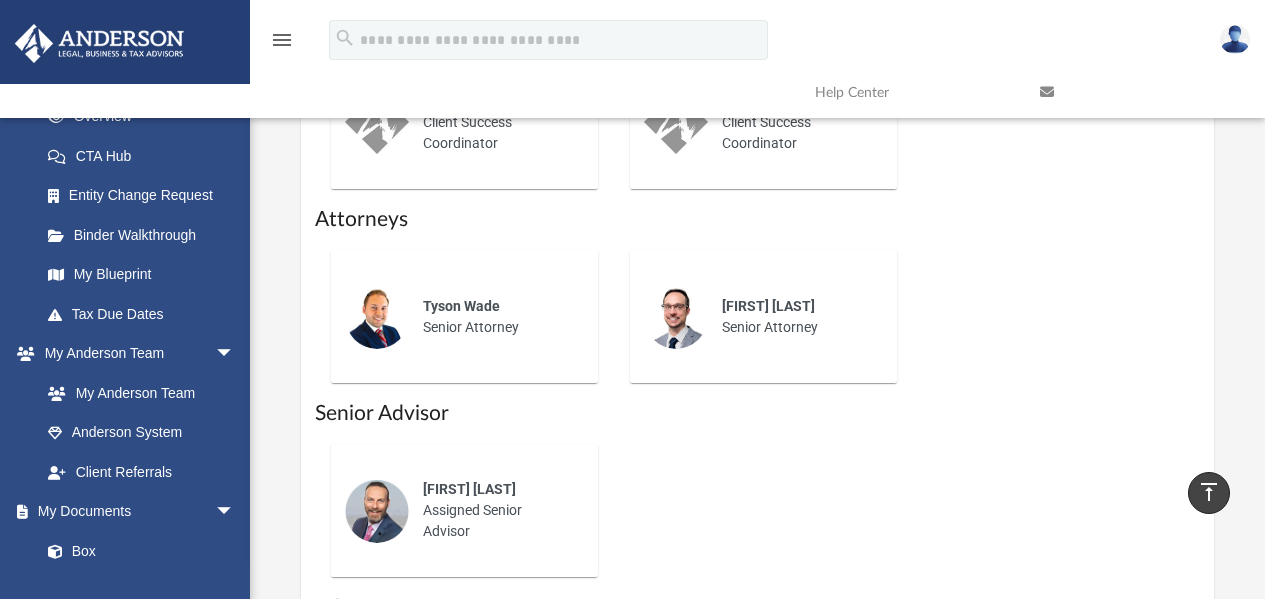 scroll, scrollTop: 1297, scrollLeft: 0, axis: vertical 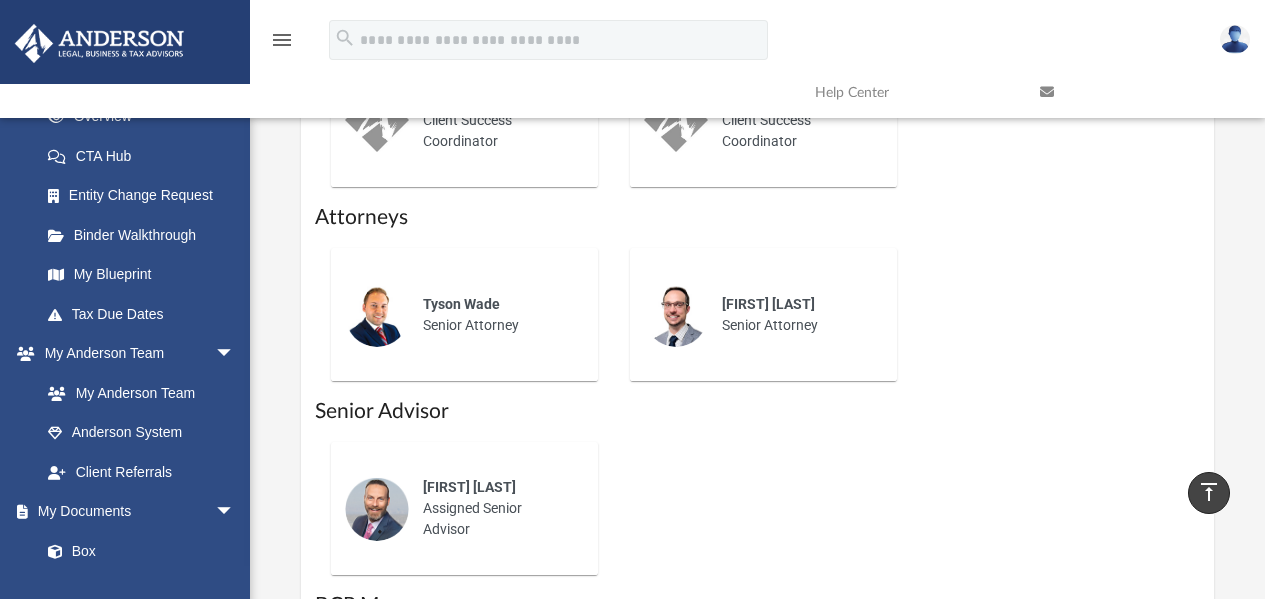 click at bounding box center [377, 509] 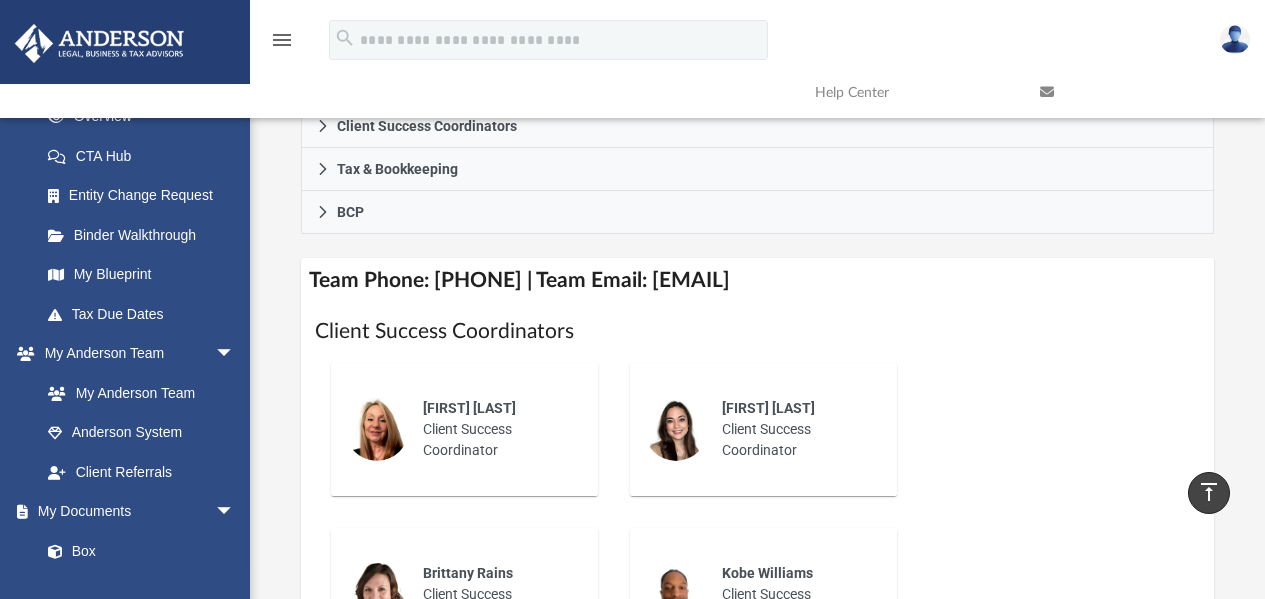 scroll, scrollTop: 657, scrollLeft: 0, axis: vertical 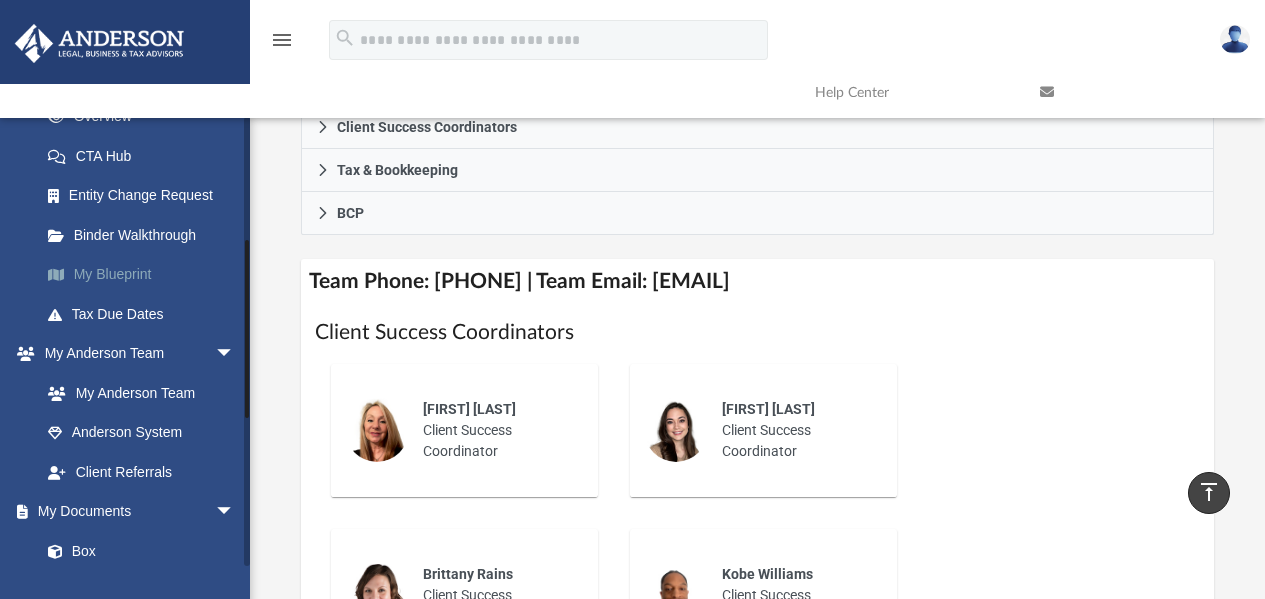 click on "My Blueprint" at bounding box center [146, 275] 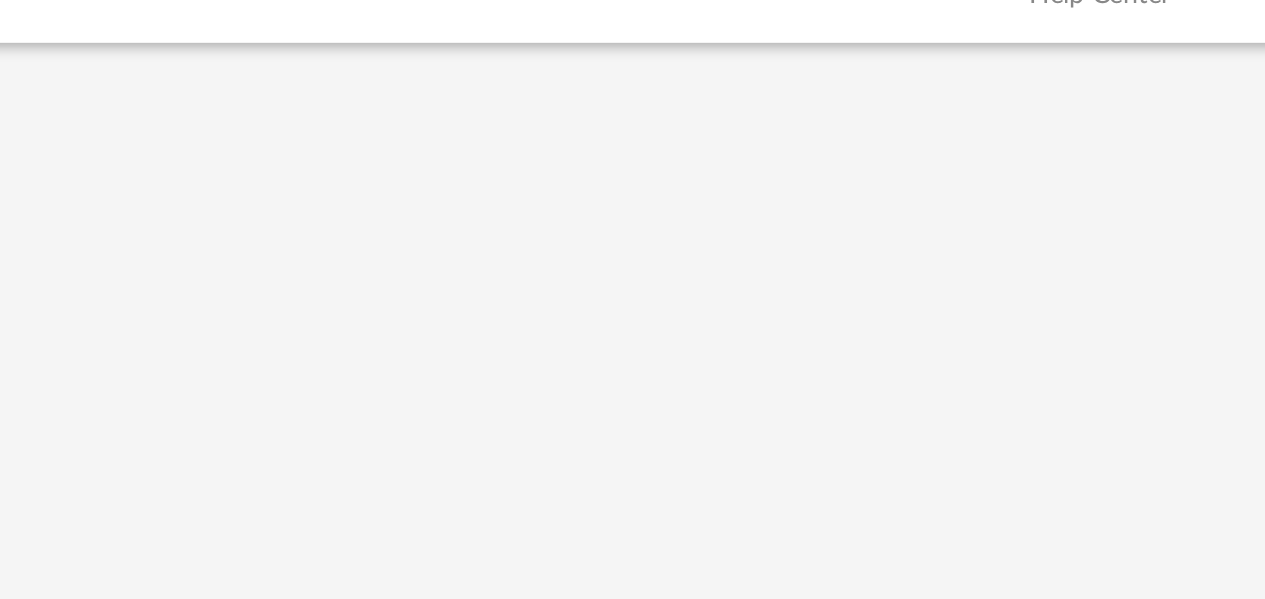scroll, scrollTop: 221, scrollLeft: 0, axis: vertical 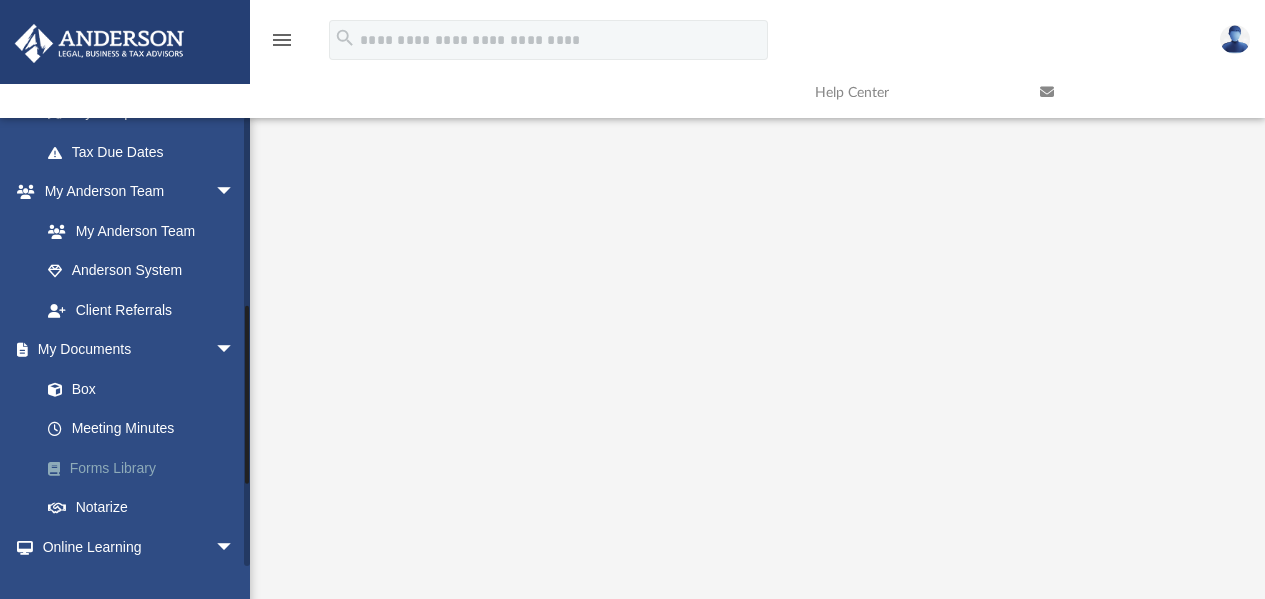 click on "Forms Library" at bounding box center (146, 468) 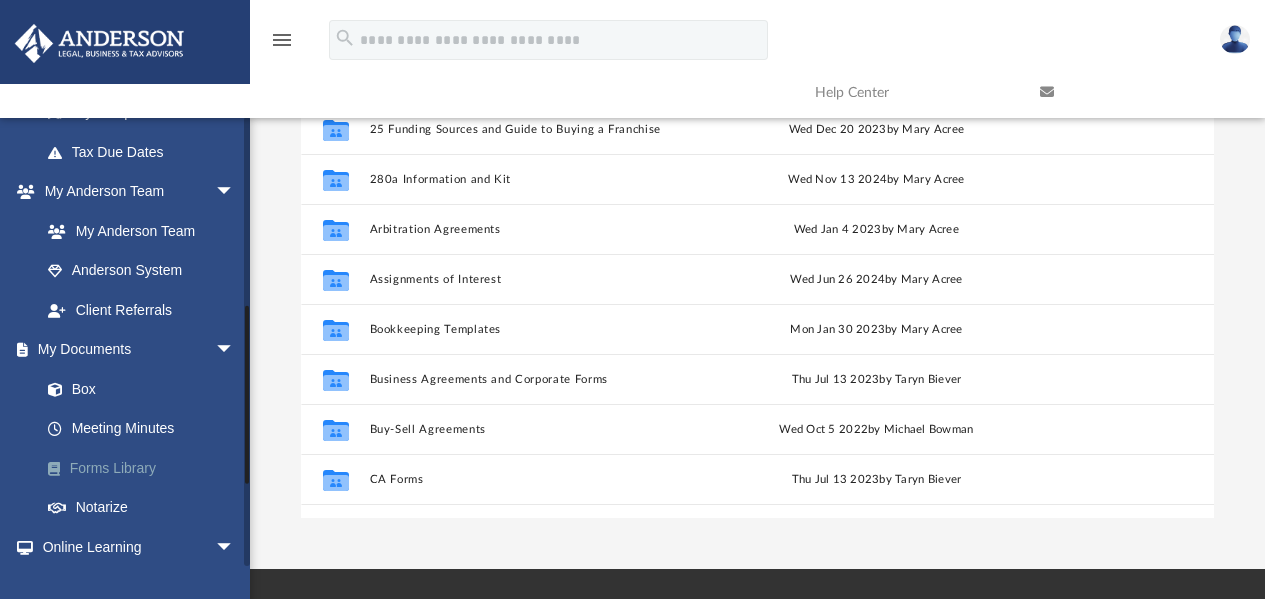scroll, scrollTop: 16, scrollLeft: 16, axis: both 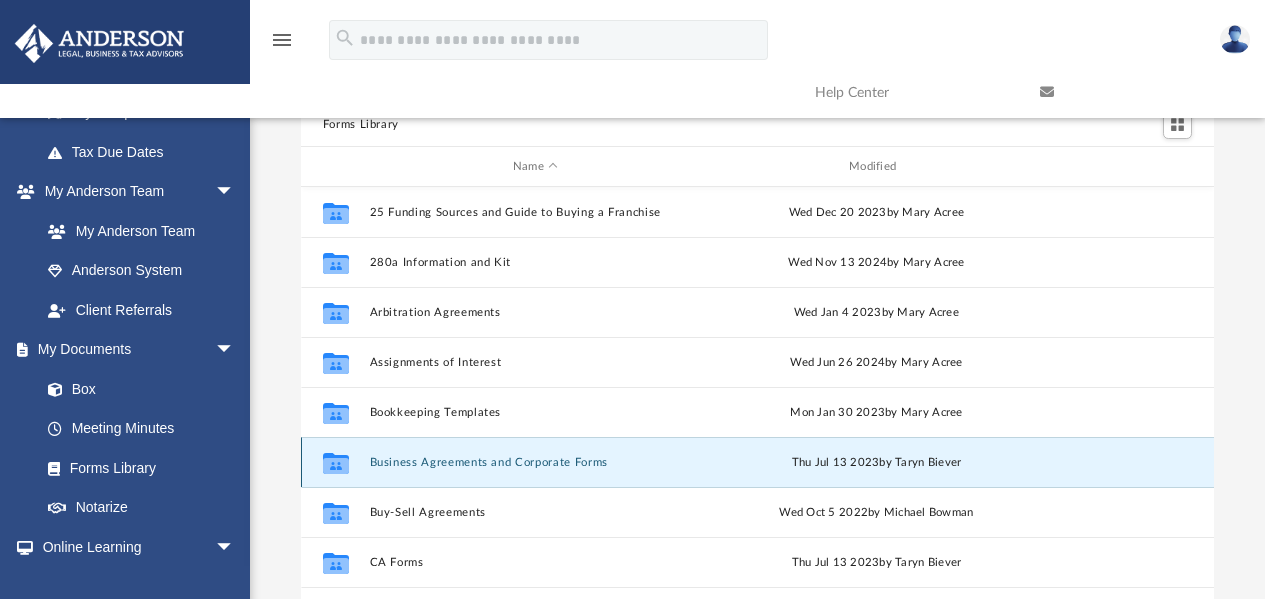 click on "Business Agreements and Corporate Forms" at bounding box center [535, 462] 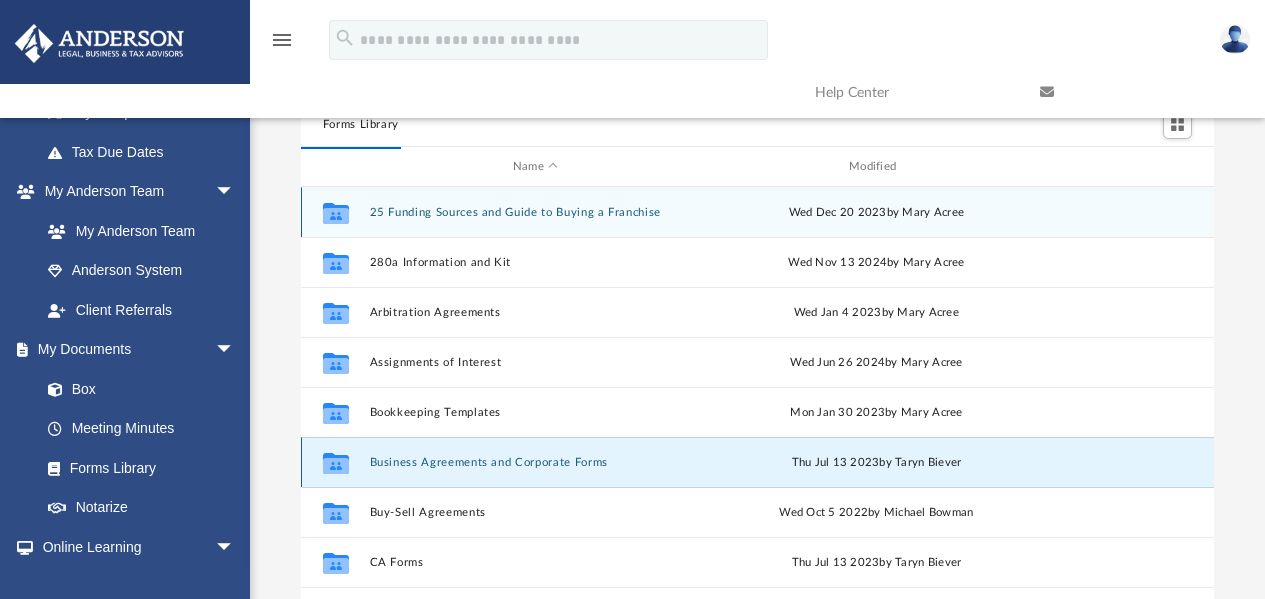 click on "Business Agreements and Corporate Forms" at bounding box center [535, 462] 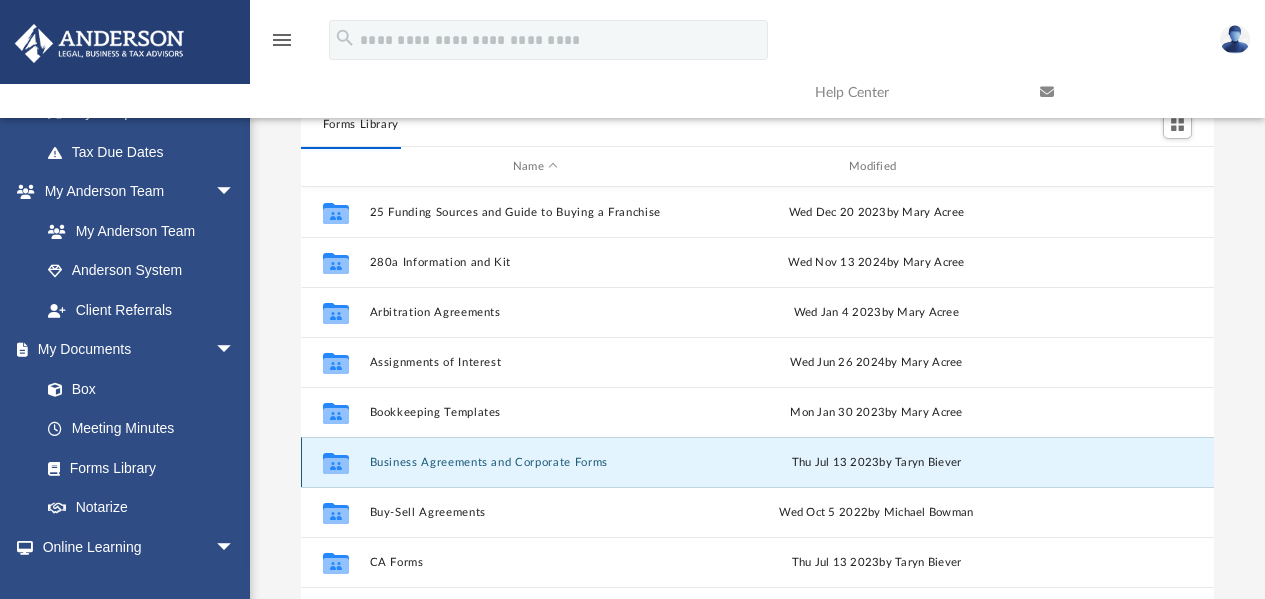 scroll, scrollTop: 83, scrollLeft: 0, axis: vertical 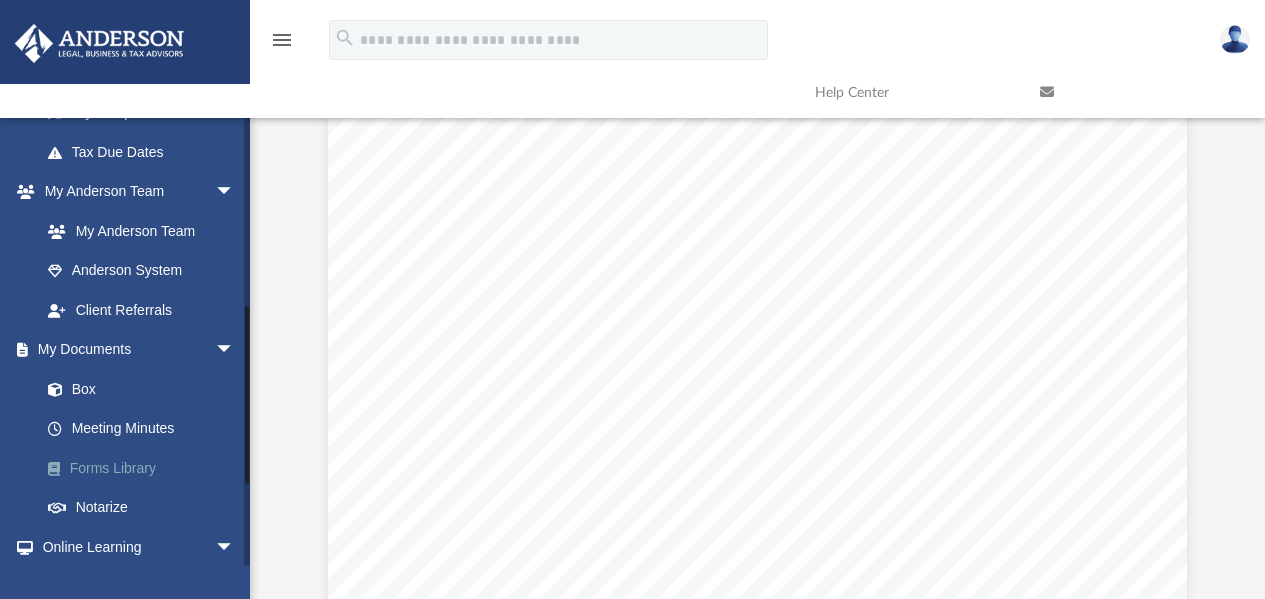 click on "Forms Library" at bounding box center (146, 468) 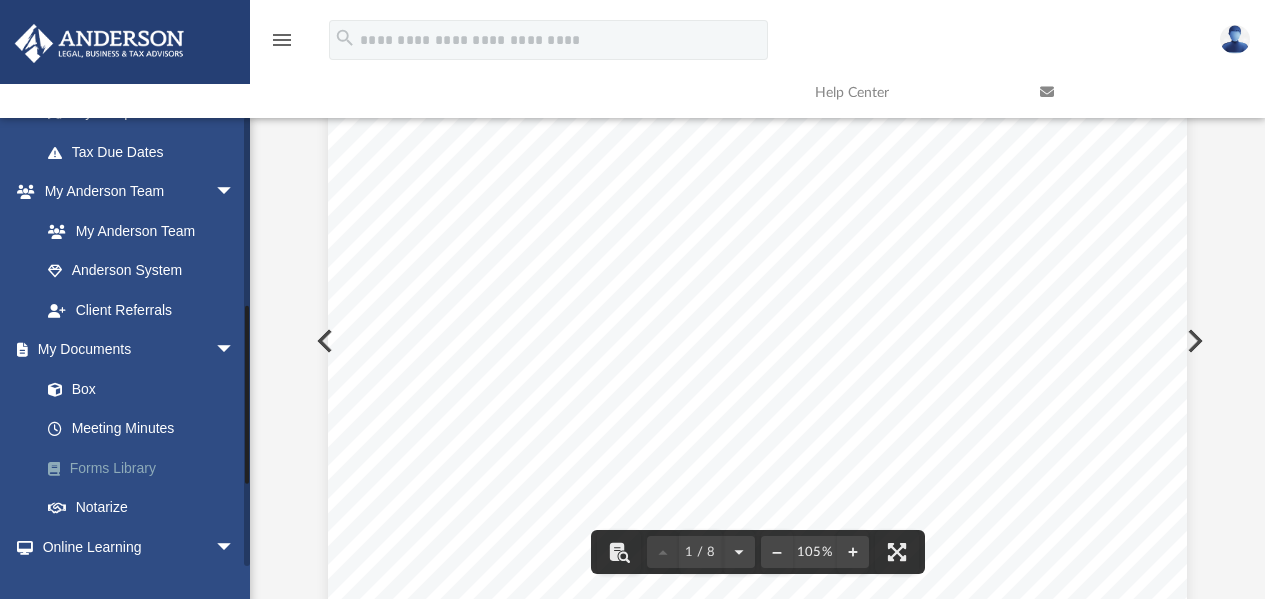 click on "Forms Library" at bounding box center (146, 468) 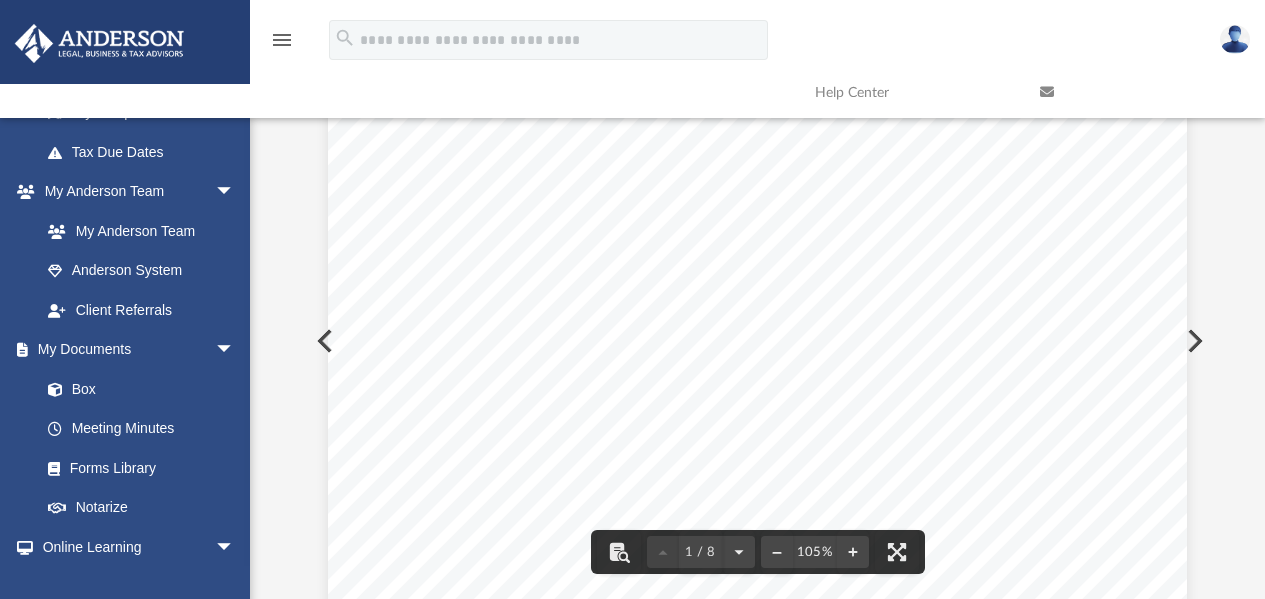 scroll, scrollTop: 0, scrollLeft: 0, axis: both 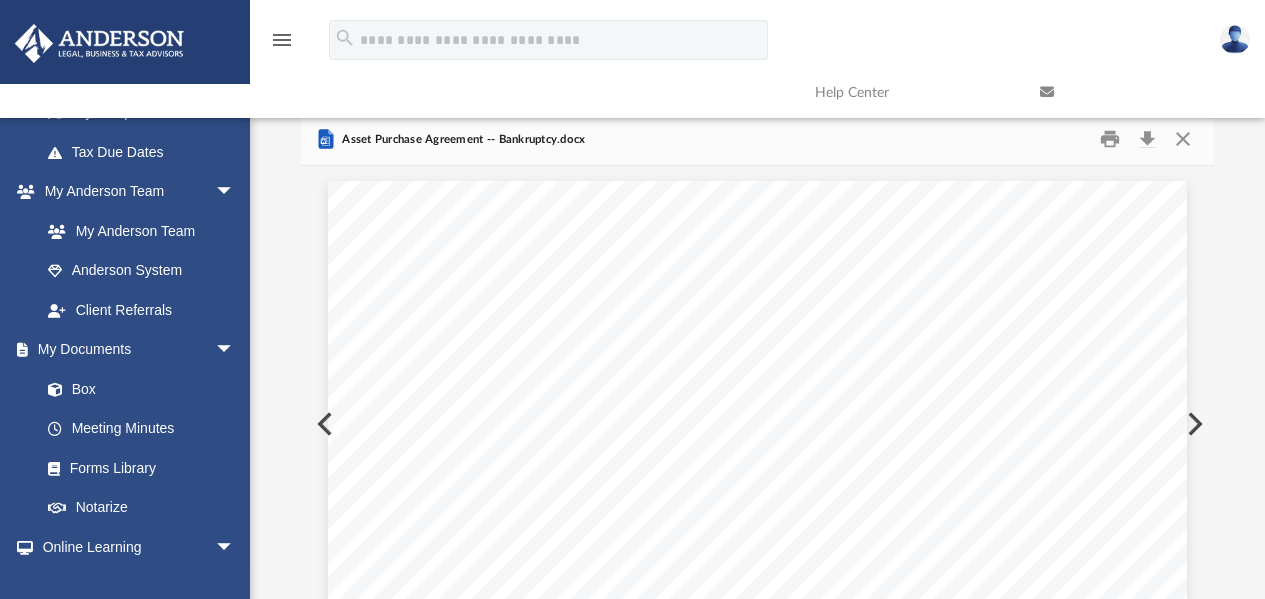 click at bounding box center [1137, 92] 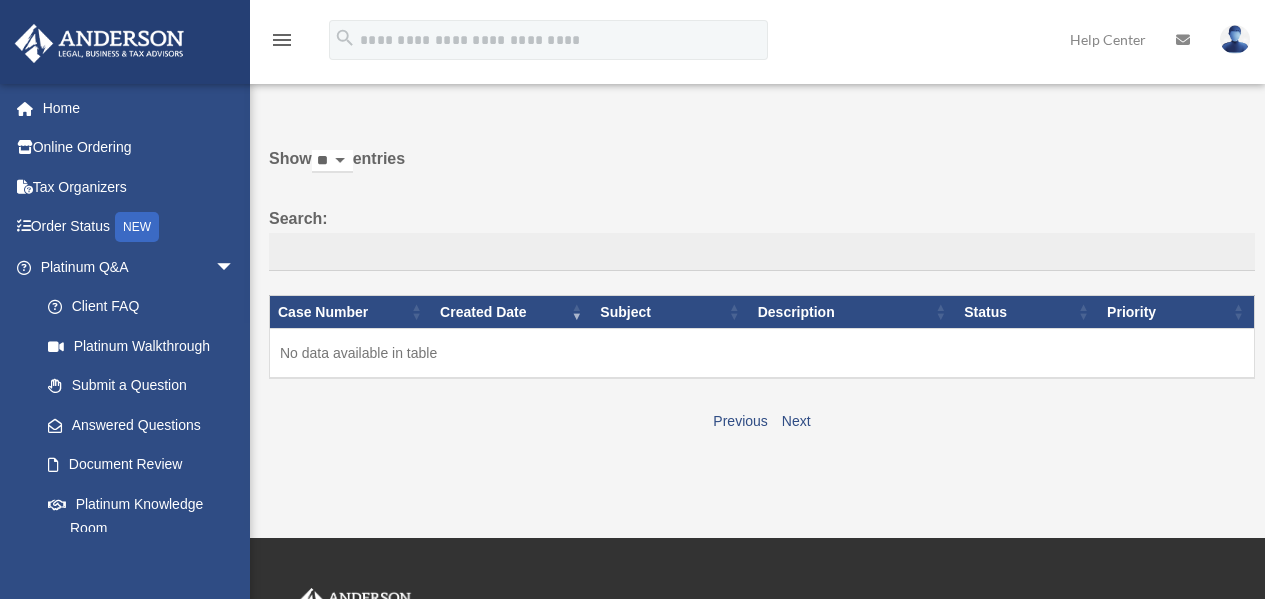 scroll, scrollTop: 0, scrollLeft: 0, axis: both 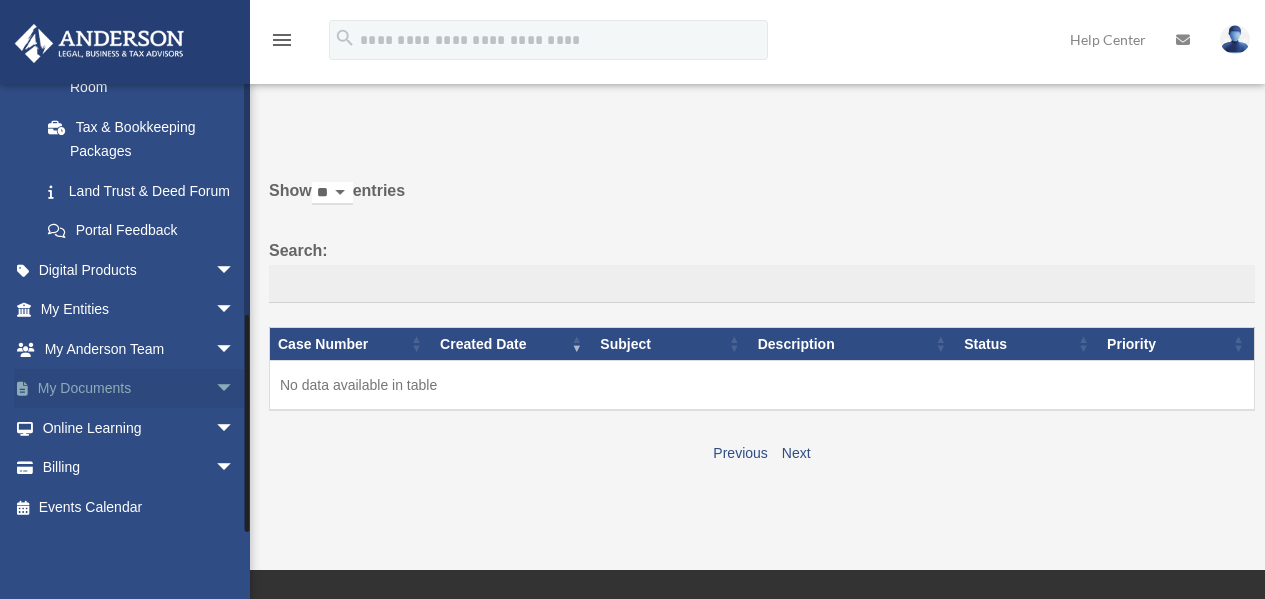 click on "My Documents arrow_drop_down" at bounding box center (139, 389) 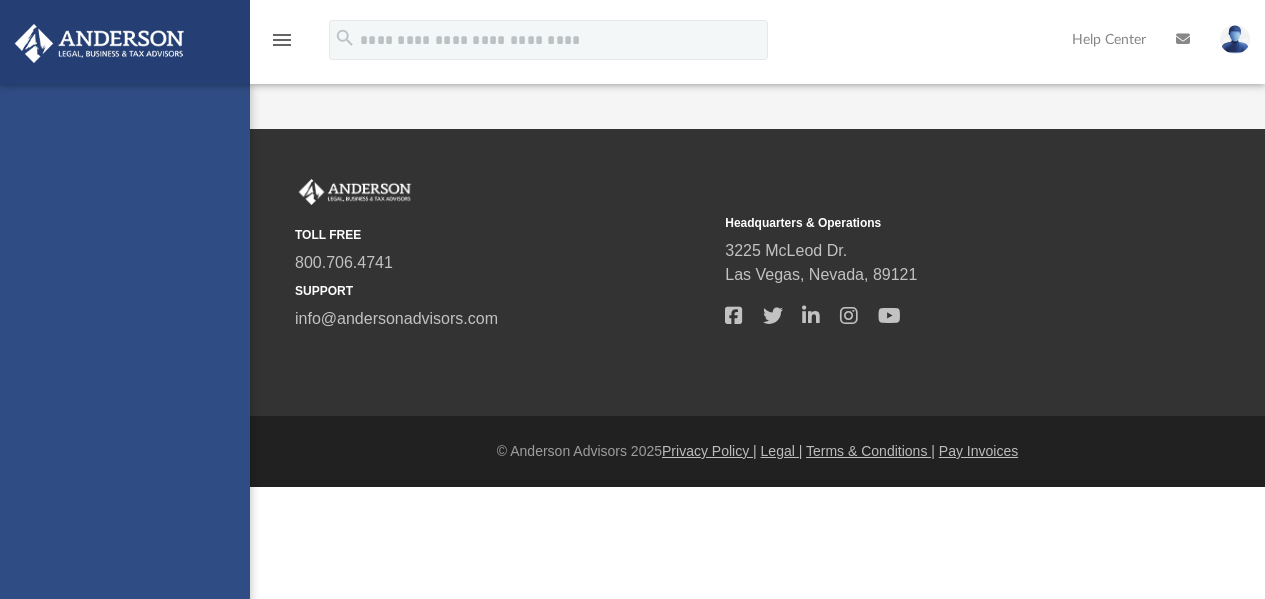 scroll, scrollTop: 0, scrollLeft: 0, axis: both 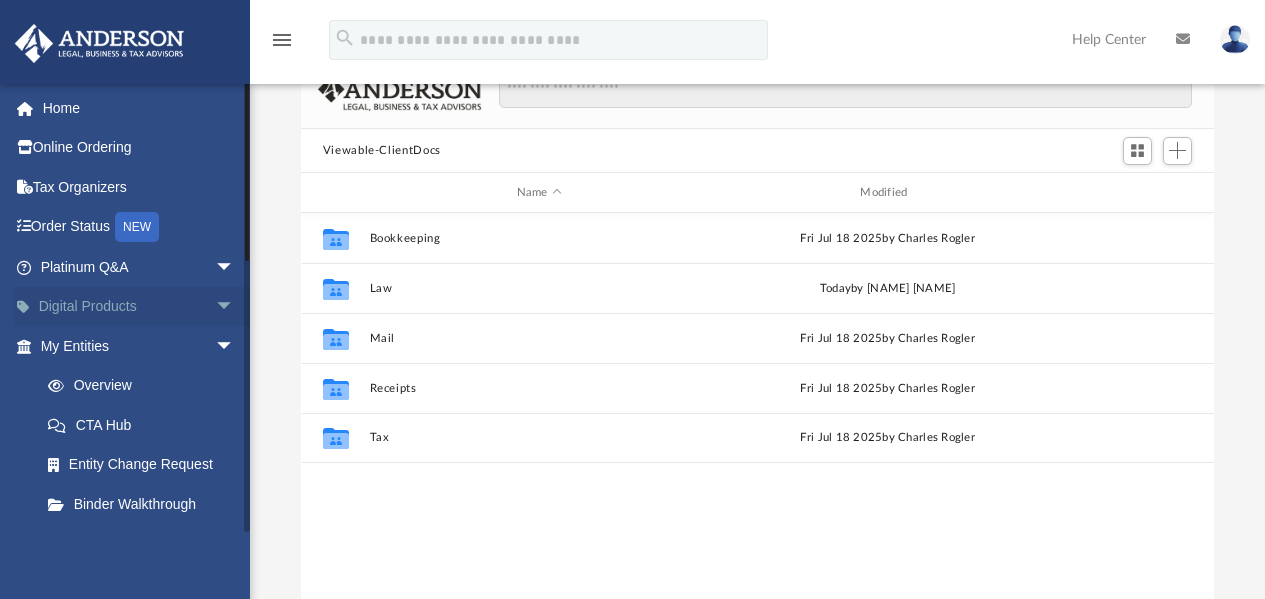 click on "Digital Products arrow_drop_down" at bounding box center (139, 307) 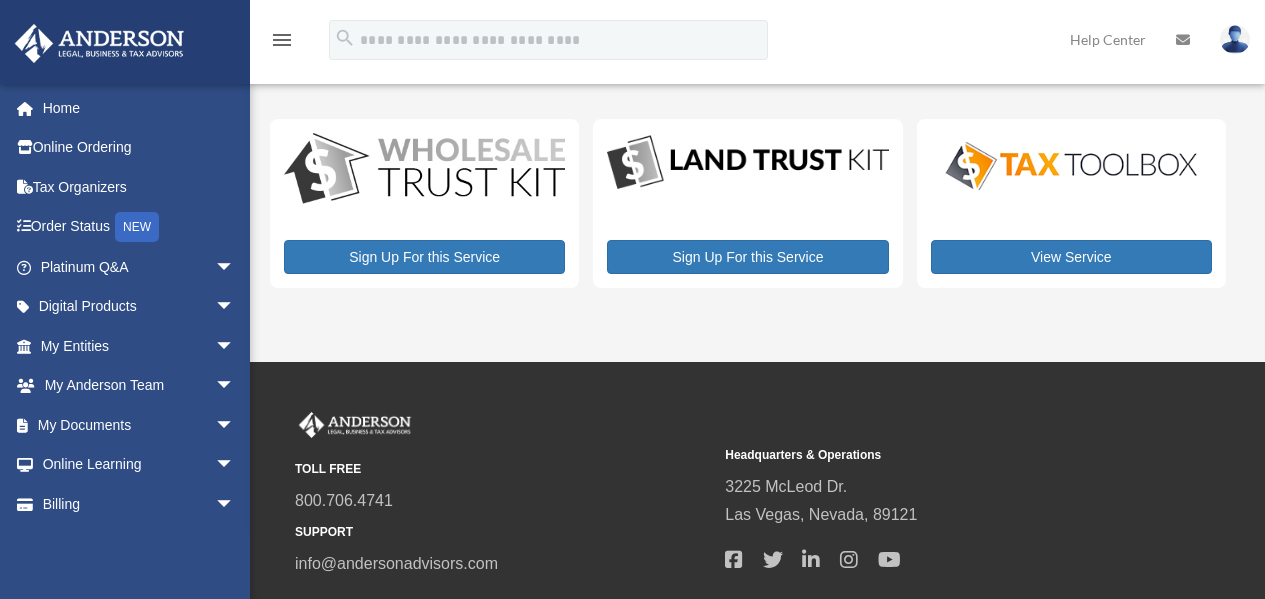 scroll, scrollTop: 0, scrollLeft: 0, axis: both 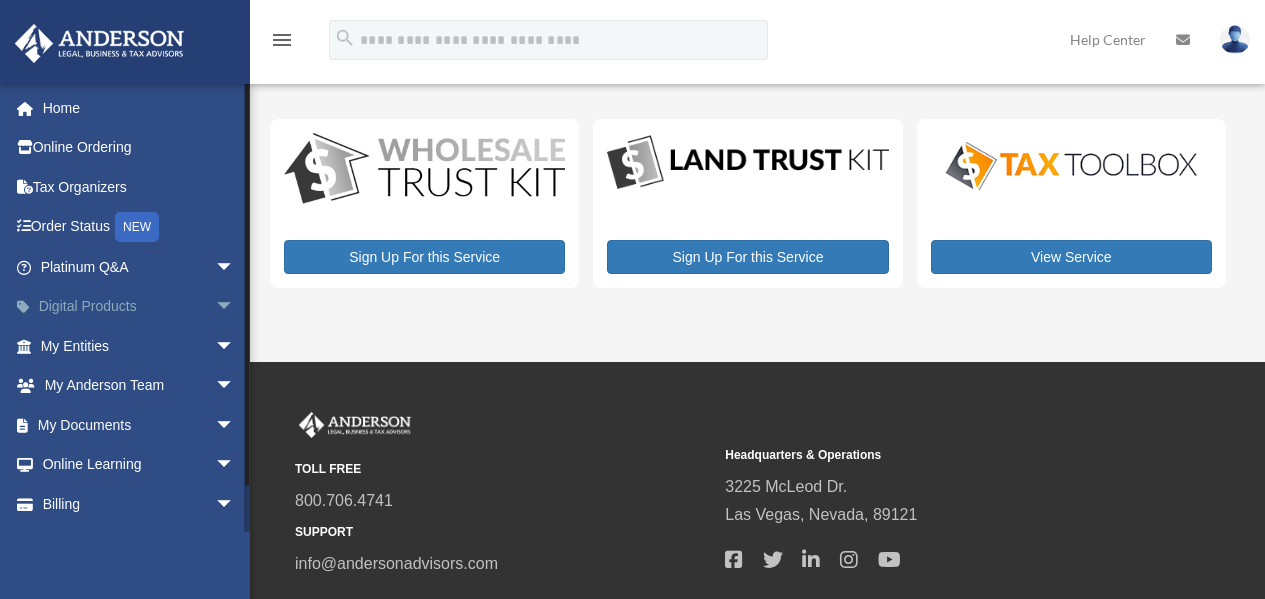 click on "arrow_drop_down" at bounding box center (235, 307) 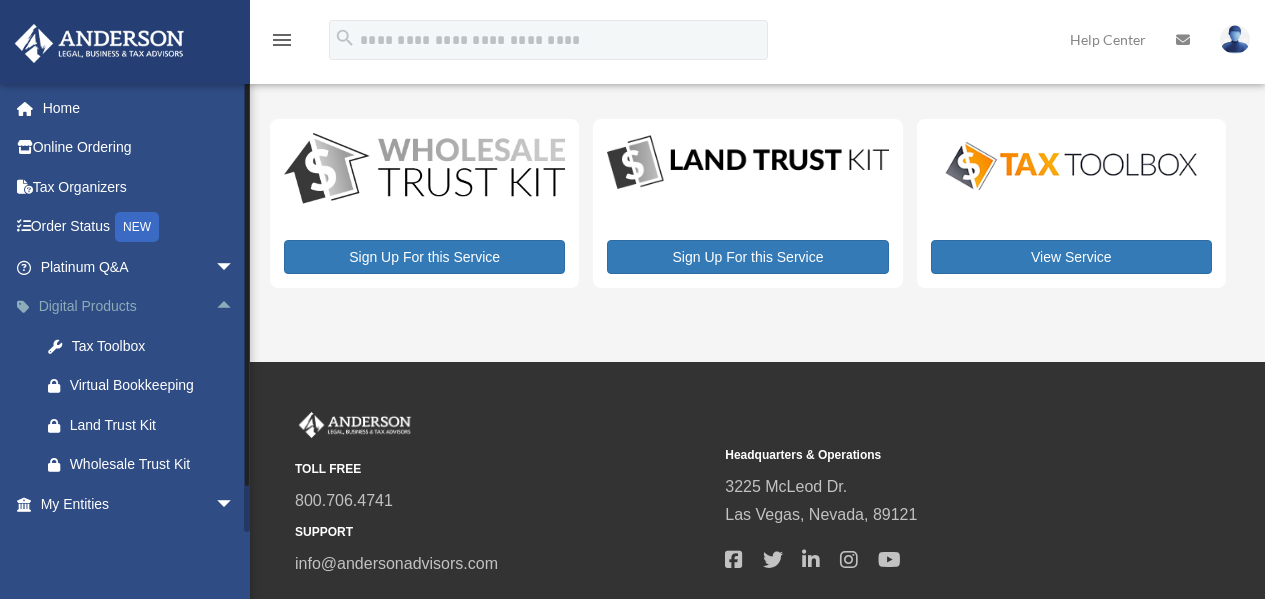 click on "arrow_drop_up" at bounding box center (235, 307) 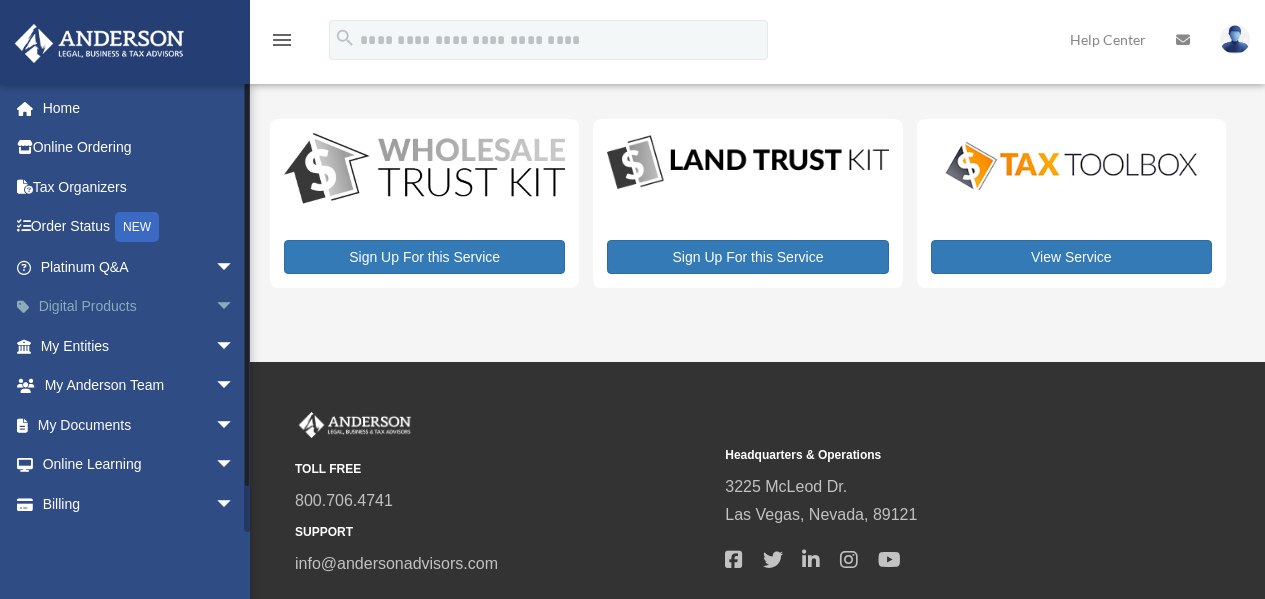 scroll, scrollTop: 35, scrollLeft: 0, axis: vertical 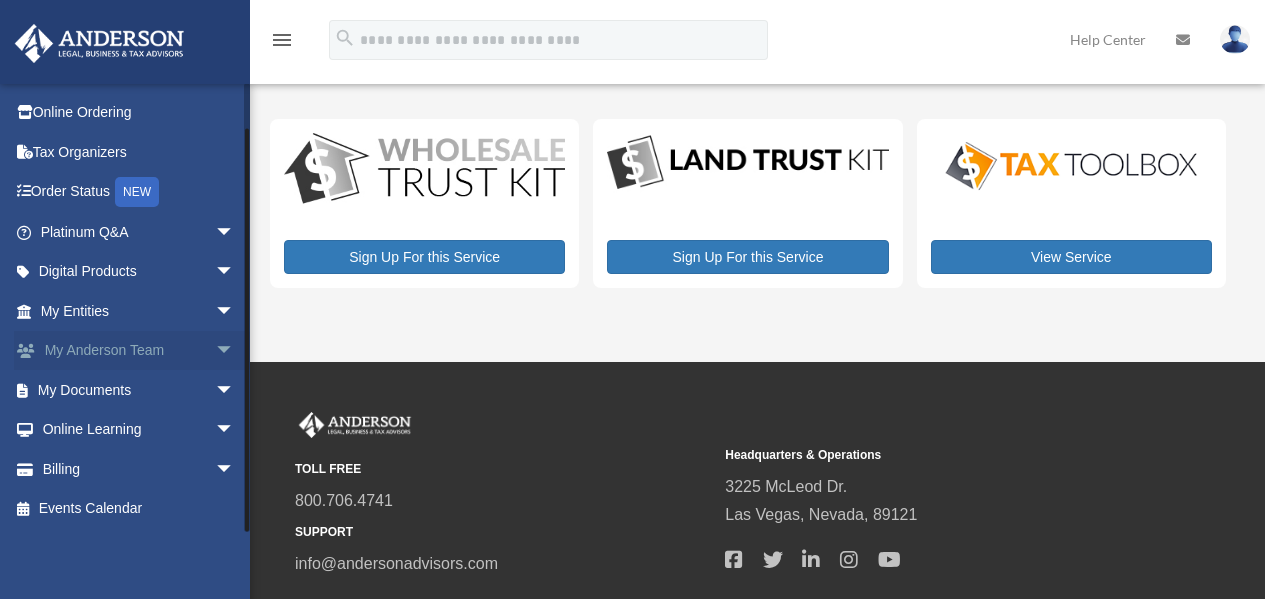 click on "arrow_drop_down" at bounding box center (235, 351) 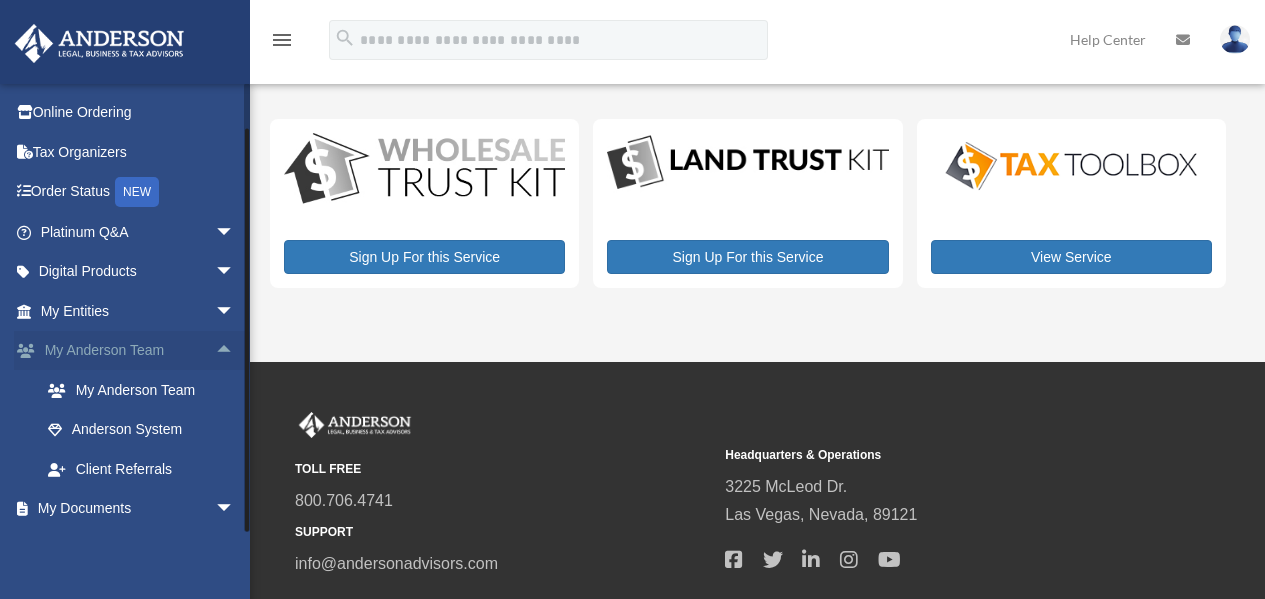 click on "arrow_drop_up" at bounding box center [235, 351] 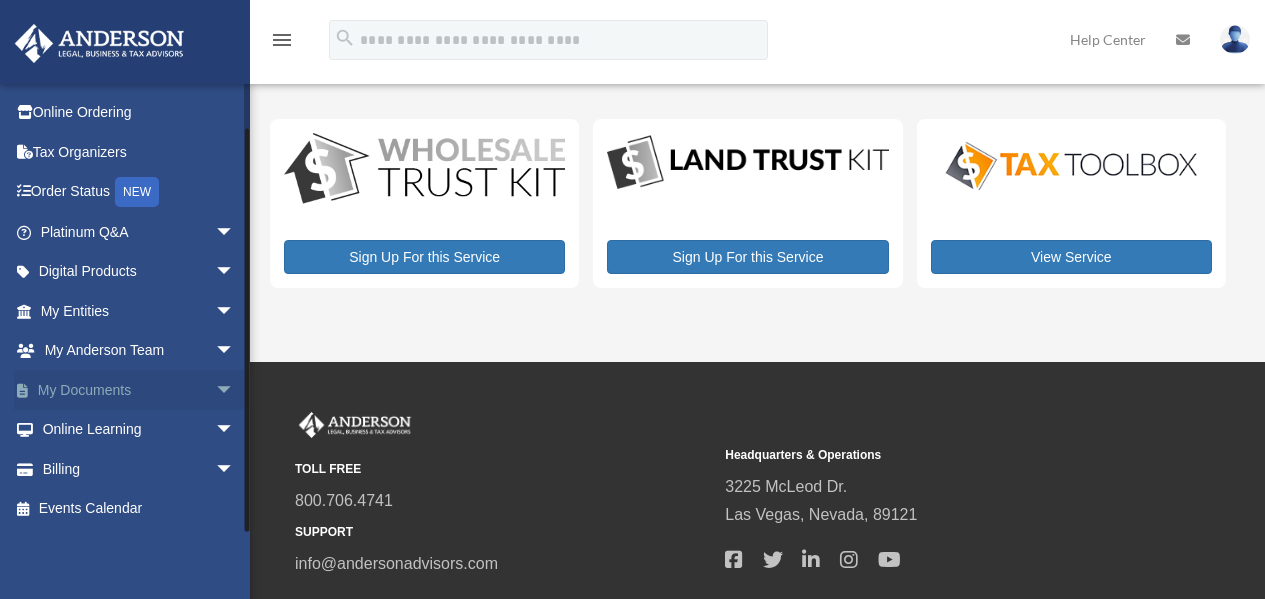click on "arrow_drop_down" at bounding box center (235, 390) 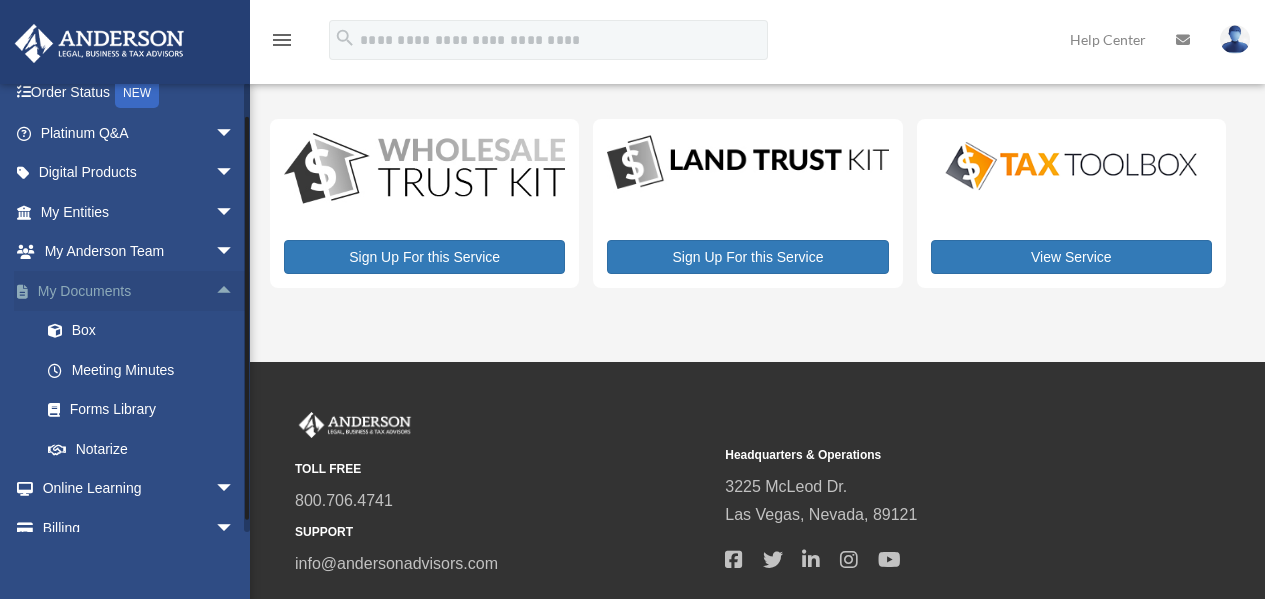 scroll, scrollTop: 145, scrollLeft: 0, axis: vertical 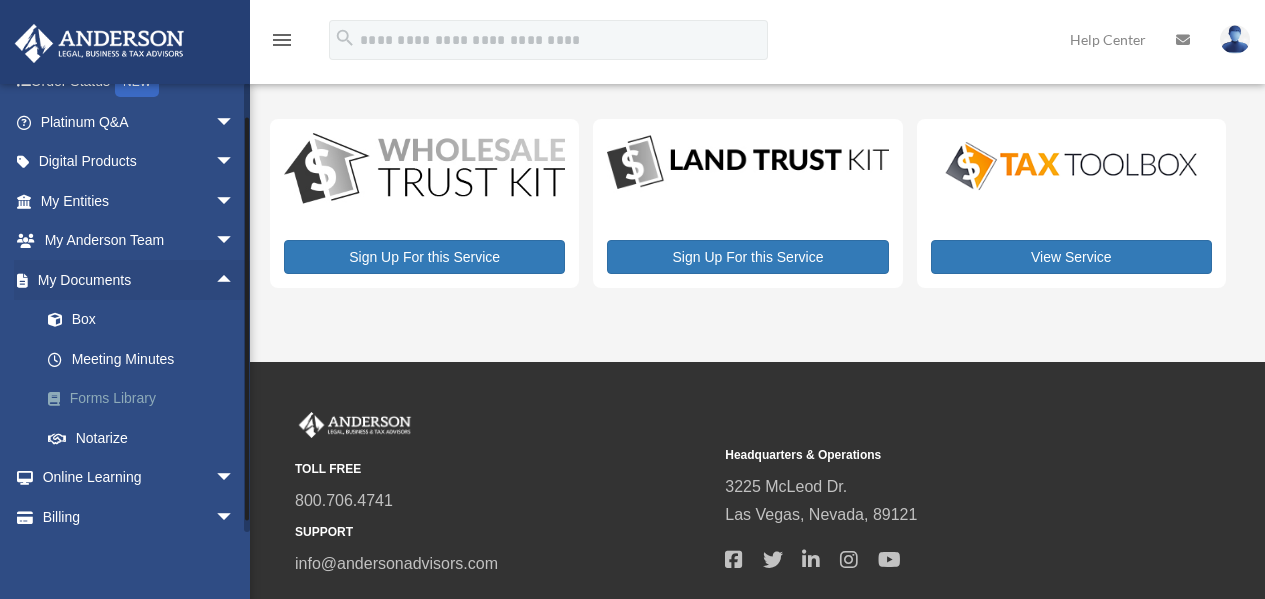 click on "Forms Library" at bounding box center [146, 399] 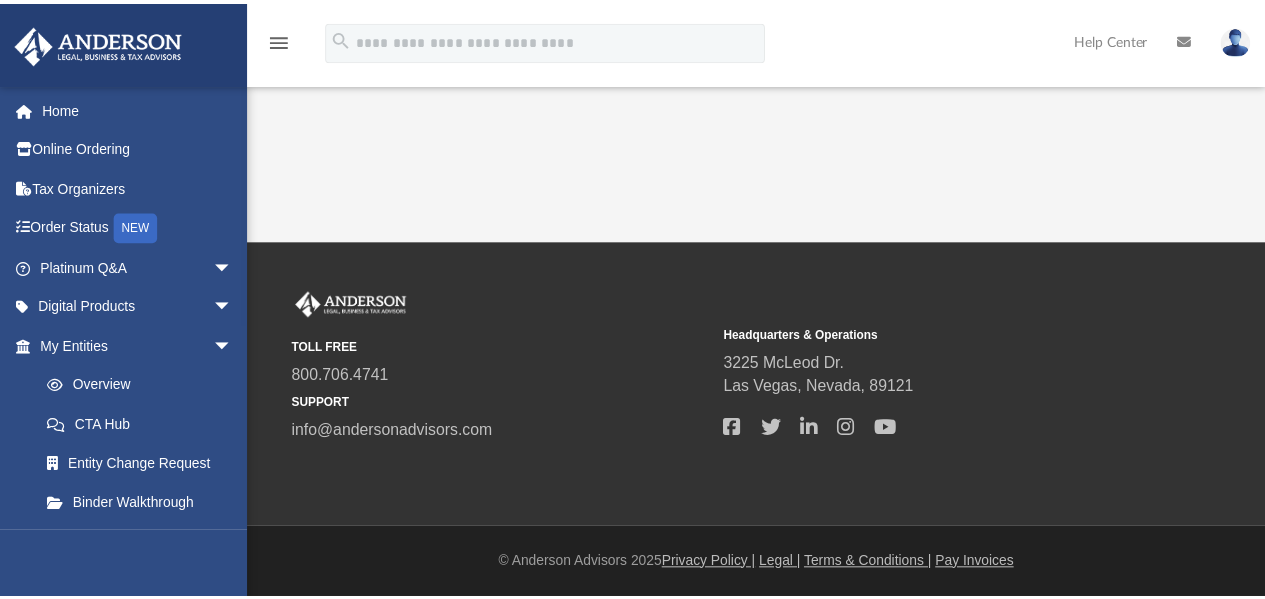 scroll, scrollTop: 0, scrollLeft: 0, axis: both 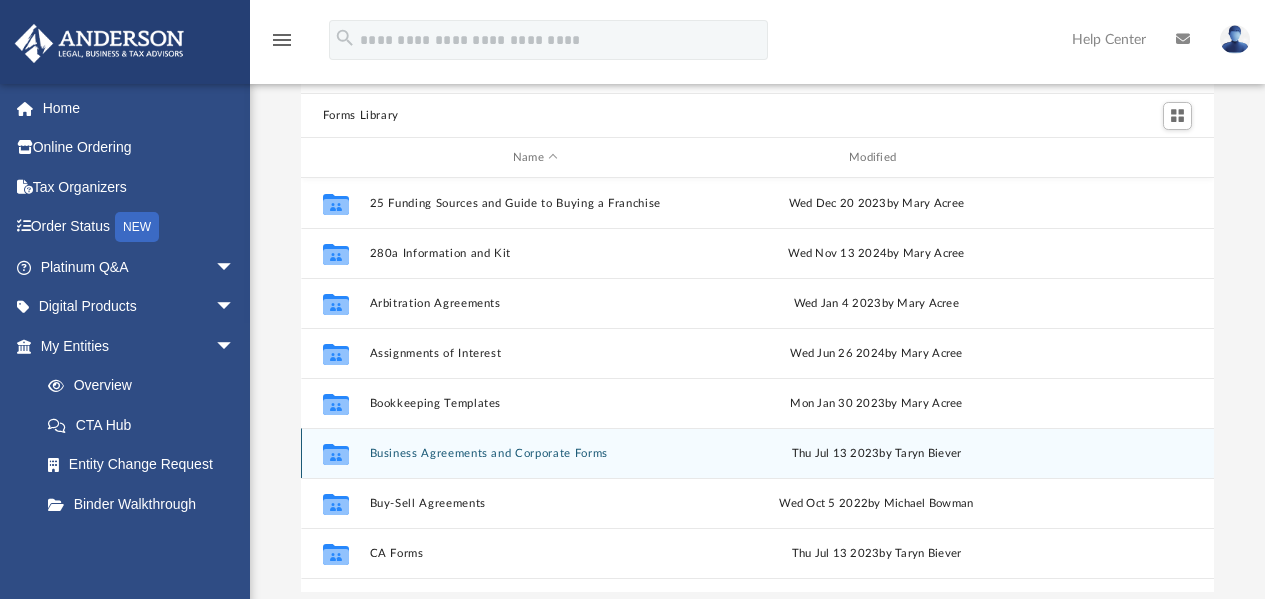 click on "Business Agreements and Corporate Forms" at bounding box center (535, 453) 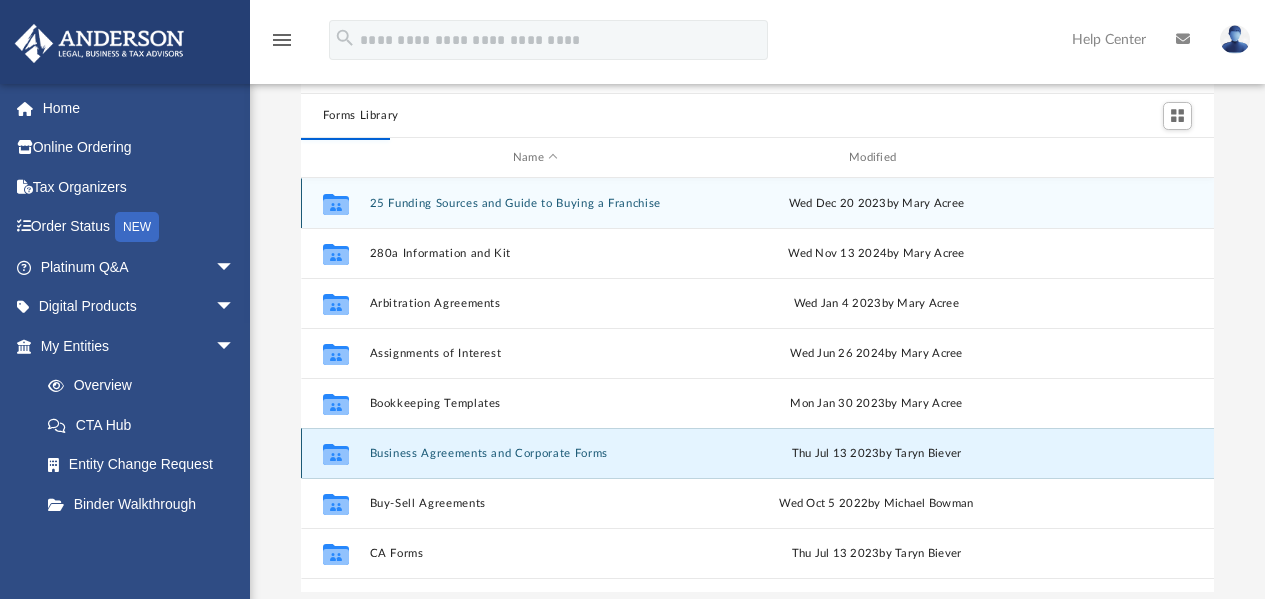 scroll, scrollTop: 0, scrollLeft: 0, axis: both 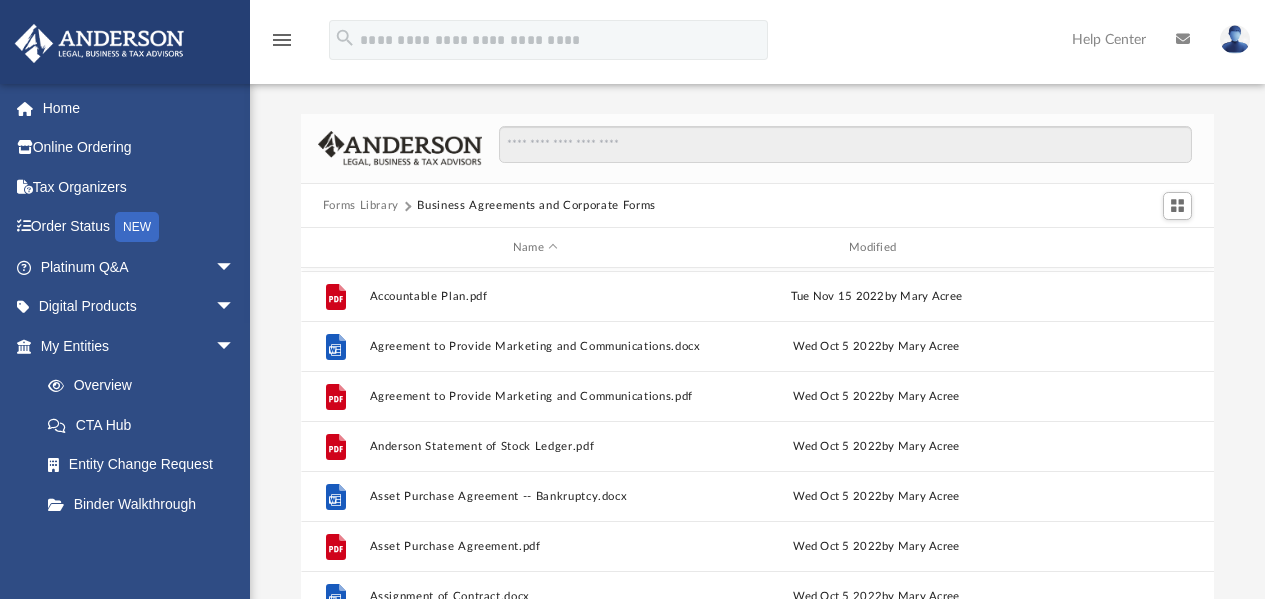 click on "Forms Library" at bounding box center (361, 206) 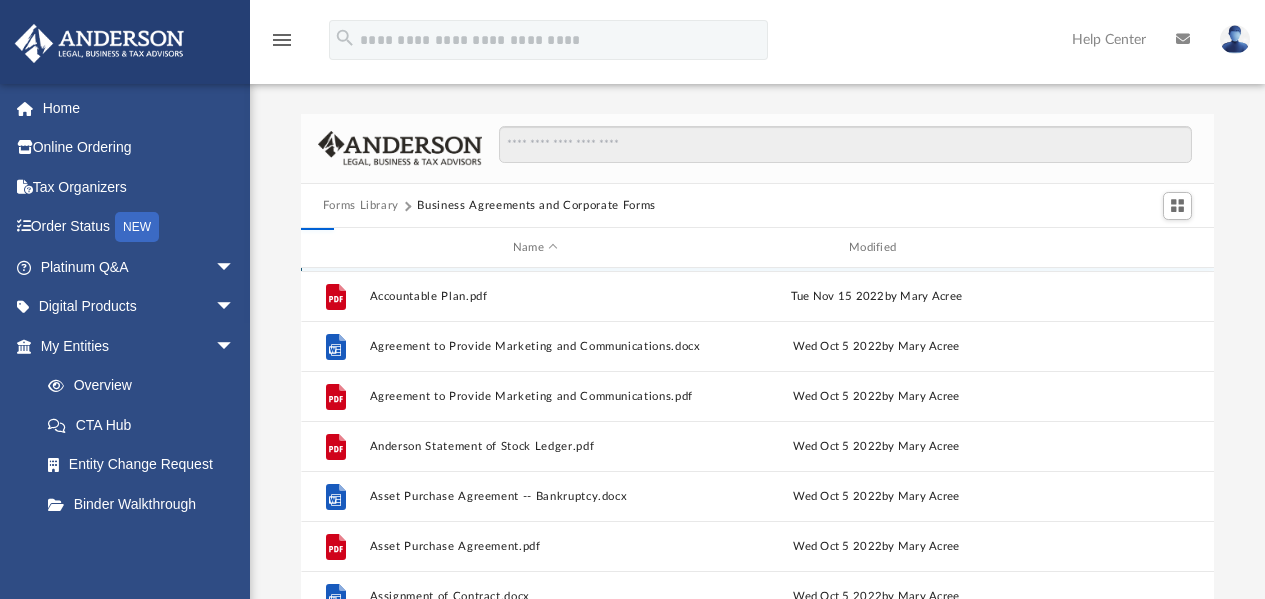 scroll, scrollTop: 0, scrollLeft: 0, axis: both 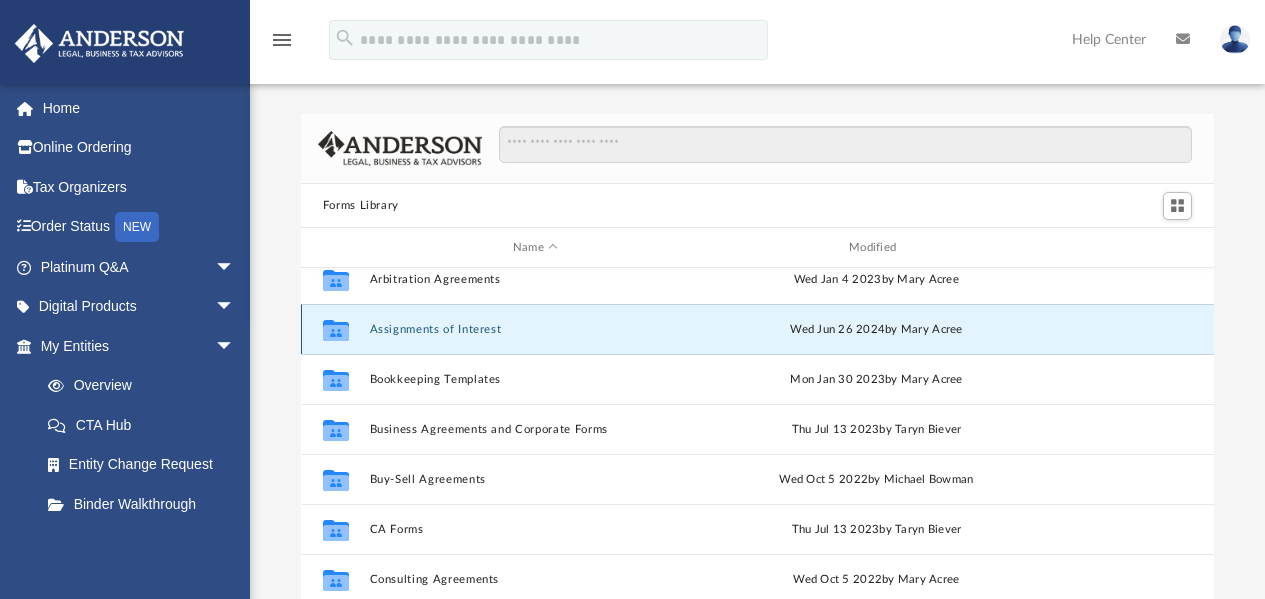 click on "Assignments of Interest" at bounding box center [535, 329] 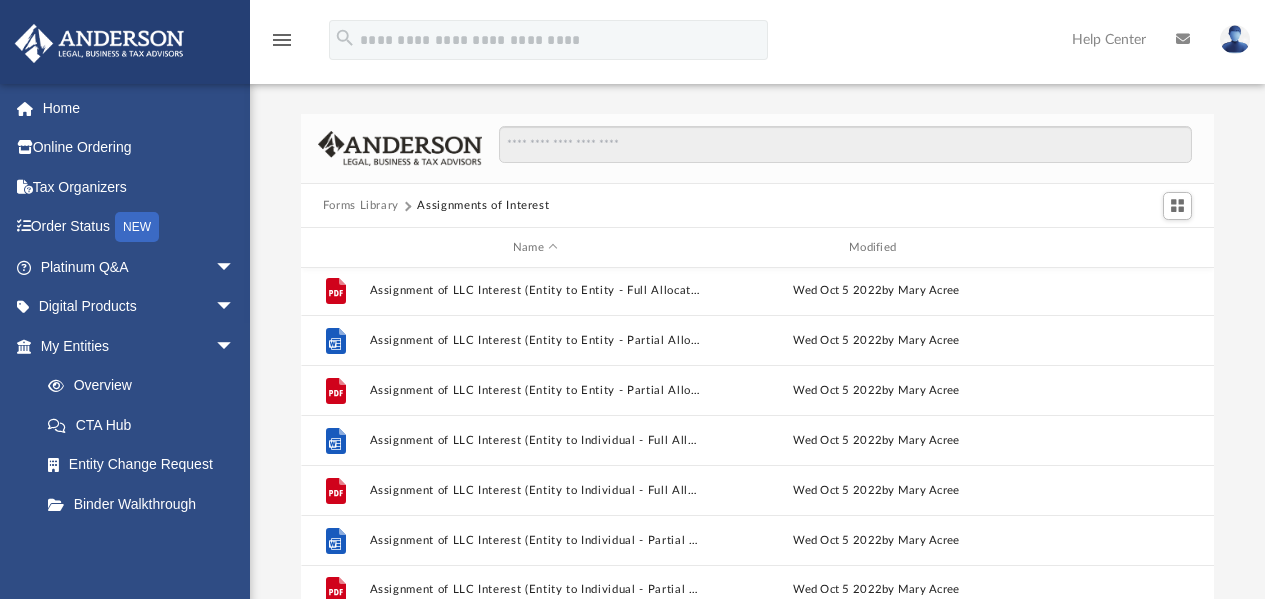 scroll, scrollTop: 0, scrollLeft: 0, axis: both 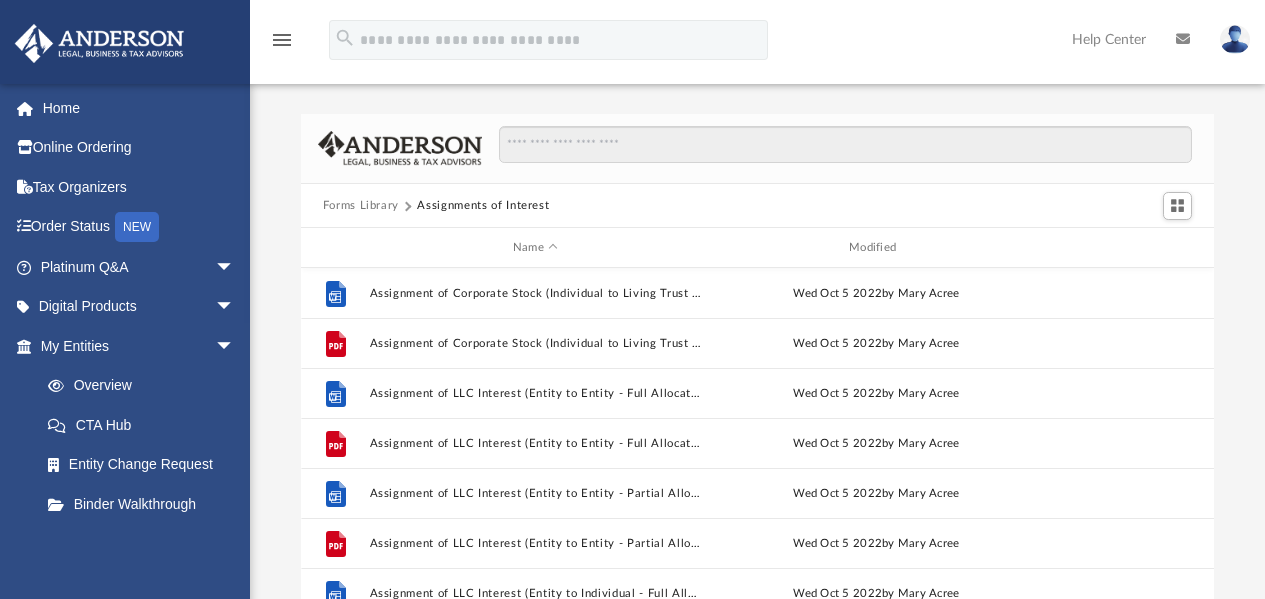 click on "Forms Library" at bounding box center [361, 206] 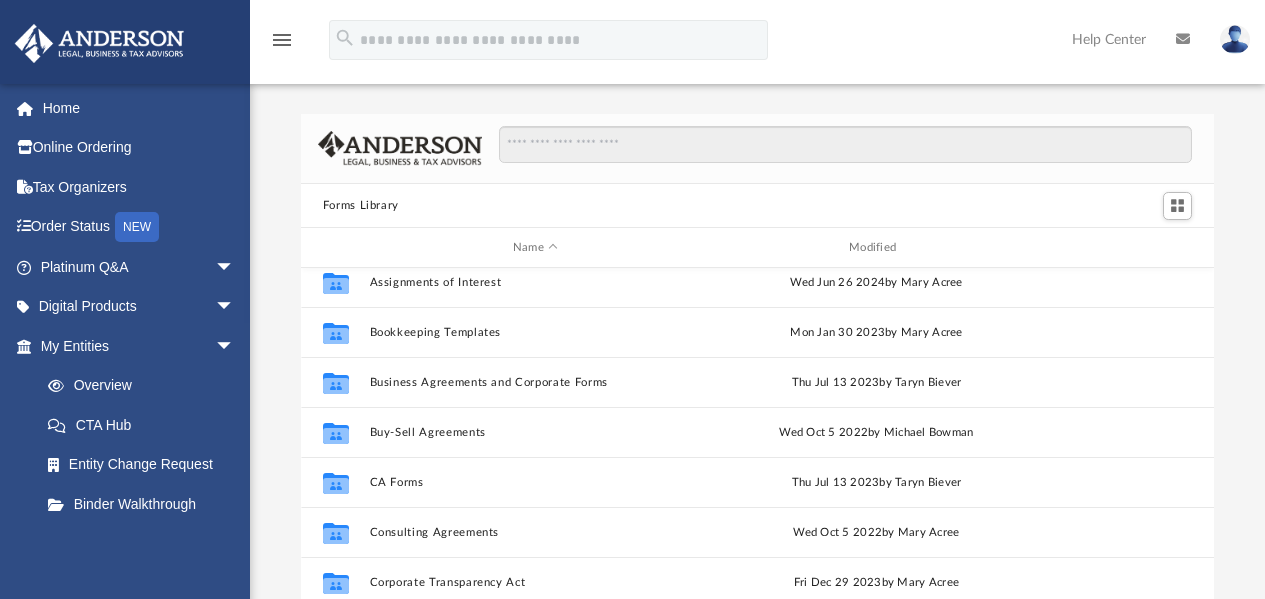 scroll, scrollTop: 162, scrollLeft: 0, axis: vertical 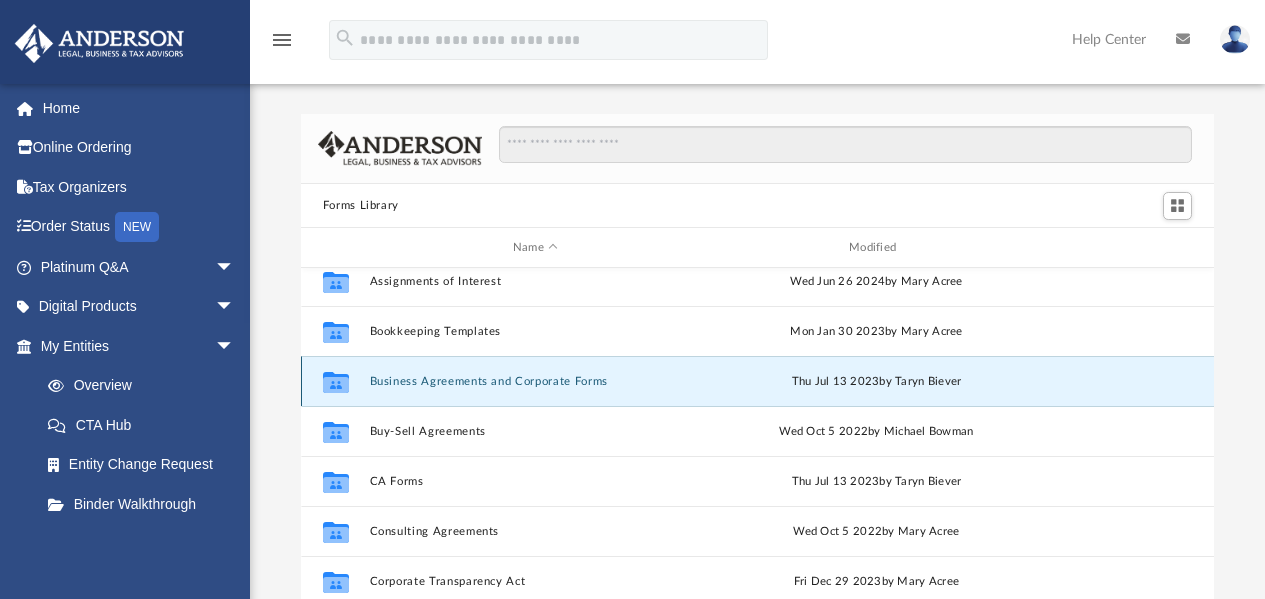 click on "Business Agreements and Corporate Forms" at bounding box center (535, 381) 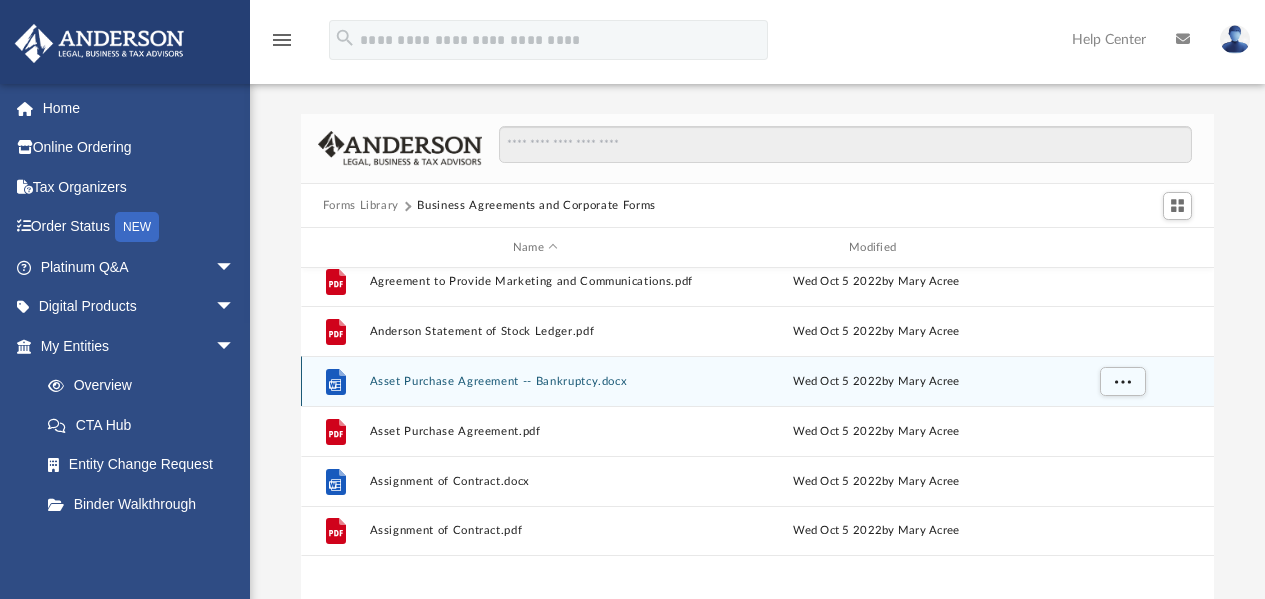 scroll, scrollTop: 0, scrollLeft: 0, axis: both 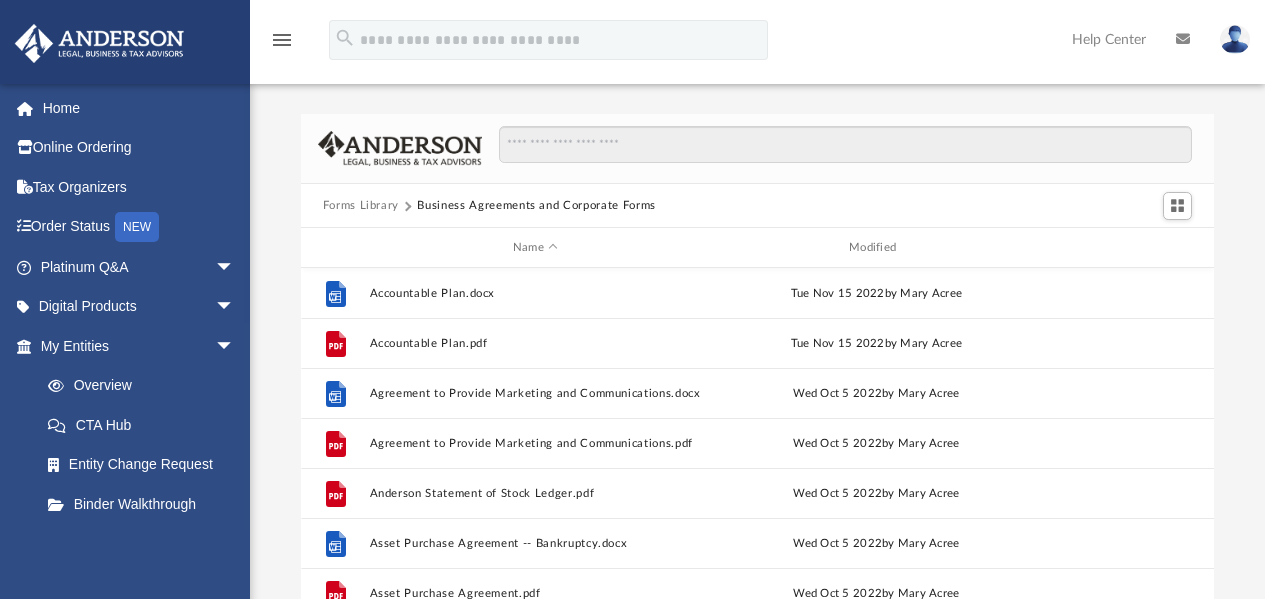 click on "Forms Library" at bounding box center (361, 206) 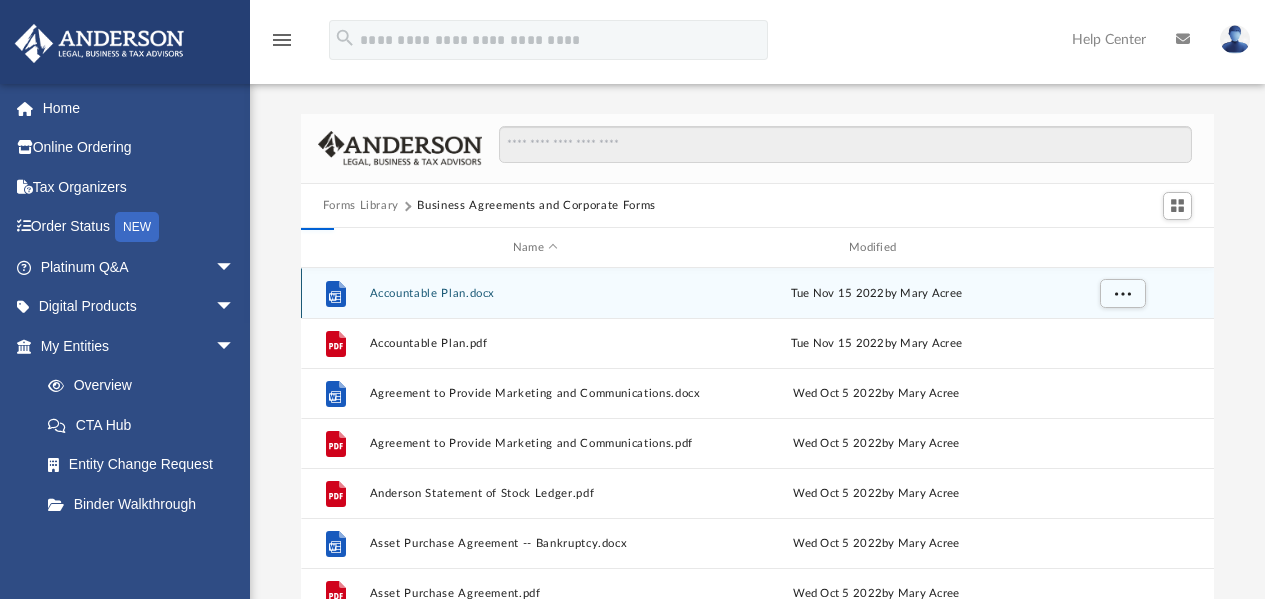 scroll, scrollTop: 16, scrollLeft: 16, axis: both 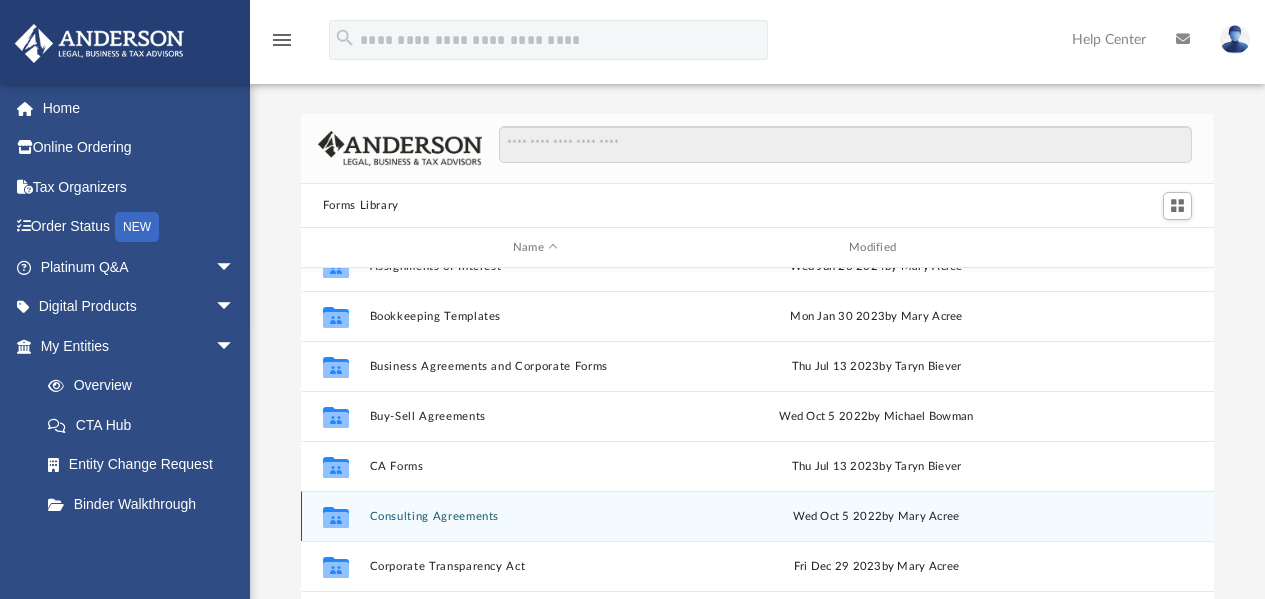 click on "Consulting Agreements" at bounding box center [535, 516] 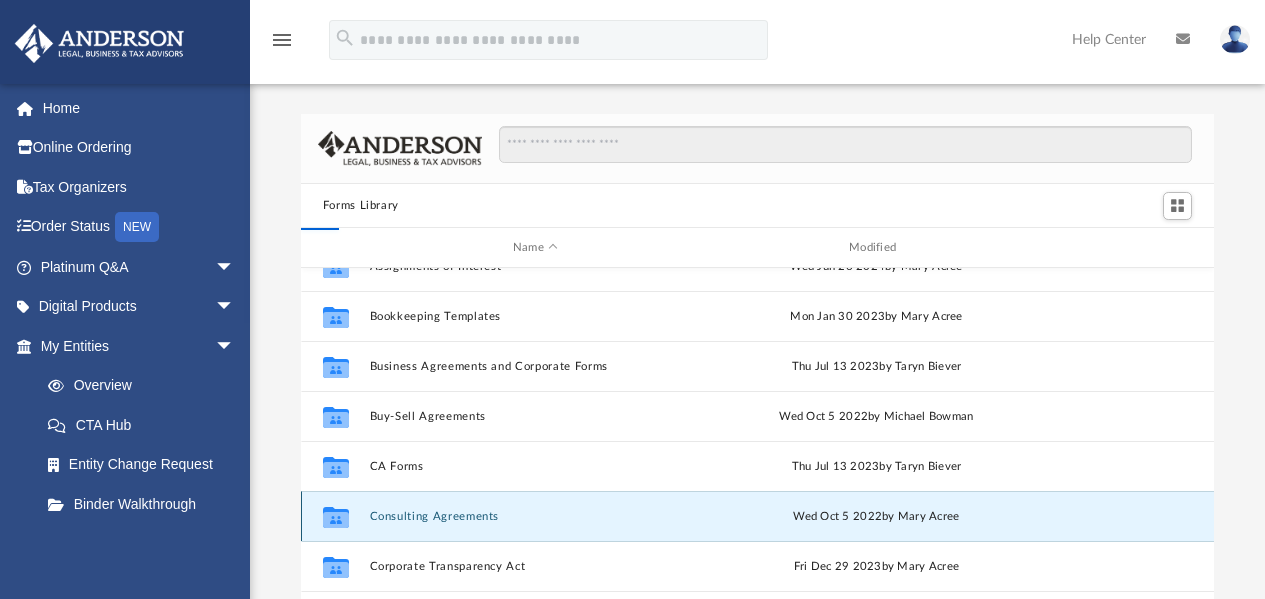 scroll, scrollTop: 0, scrollLeft: 0, axis: both 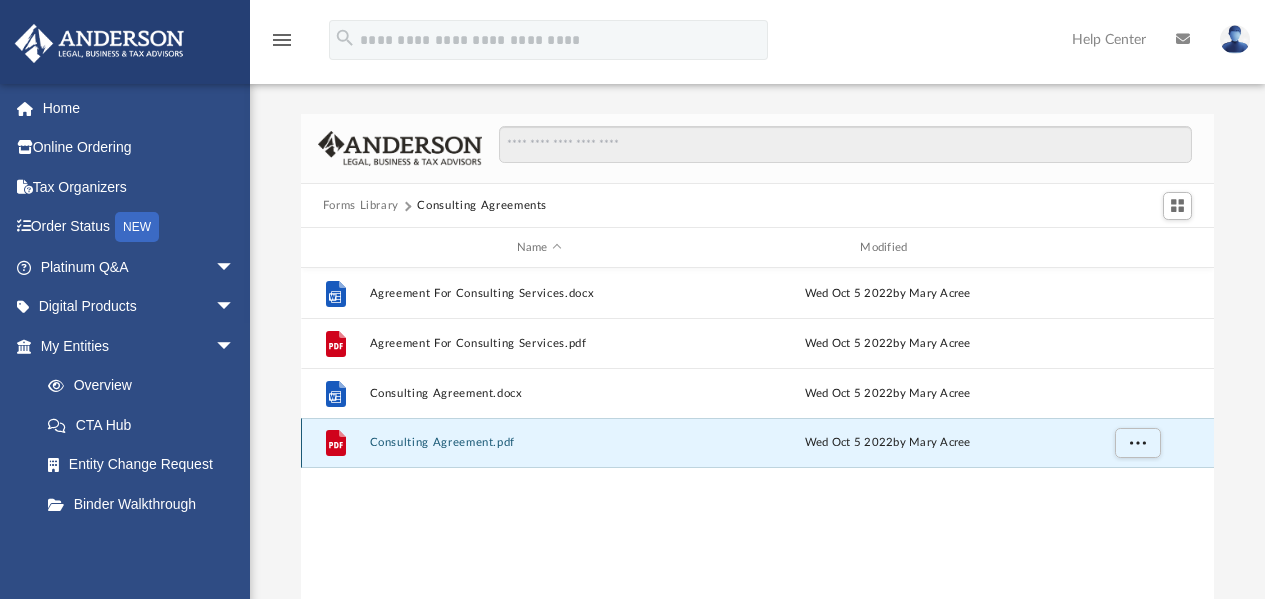click on "Consulting Agreement.pdf" at bounding box center (539, 443) 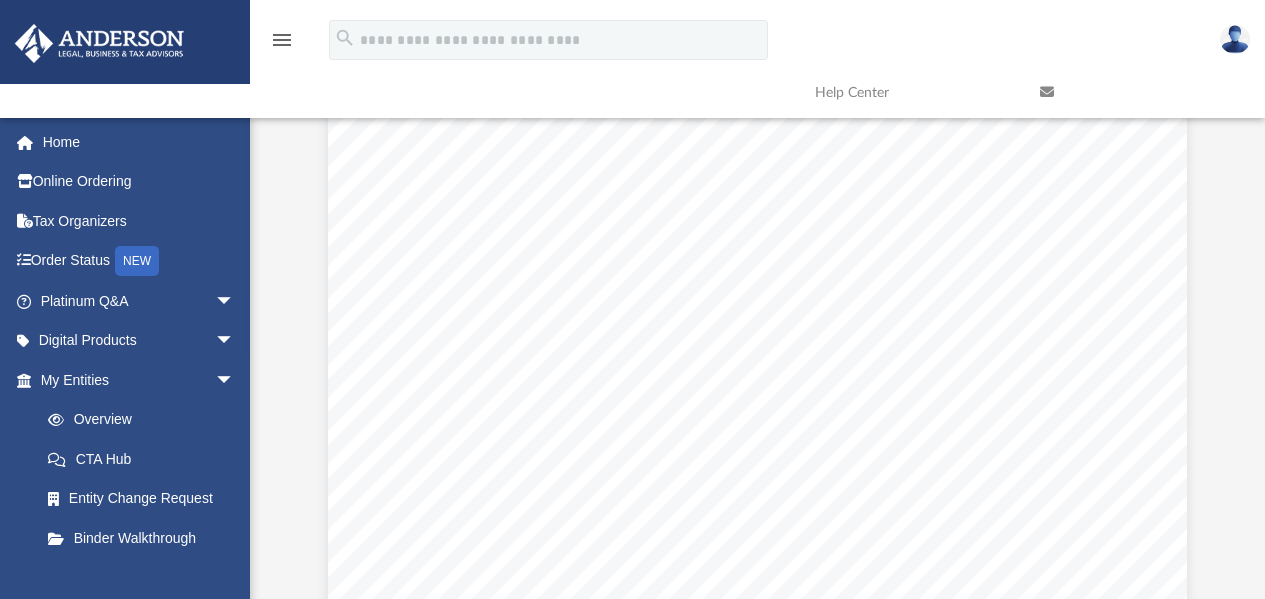 scroll, scrollTop: 1767, scrollLeft: 0, axis: vertical 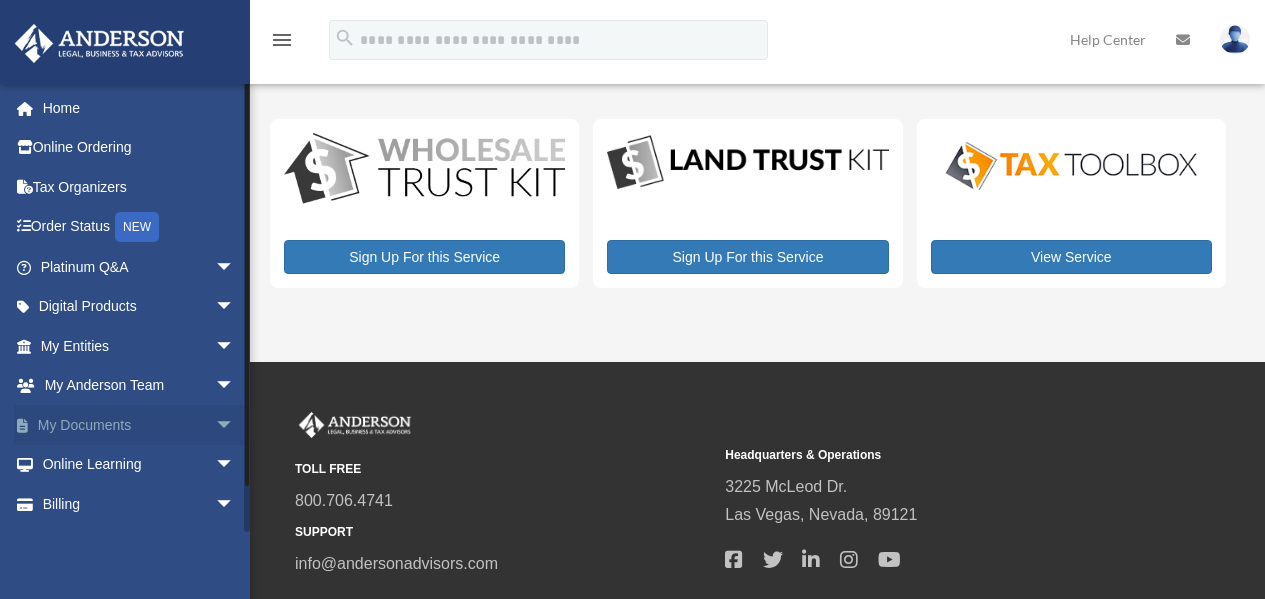 click on "arrow_drop_down" at bounding box center [235, 425] 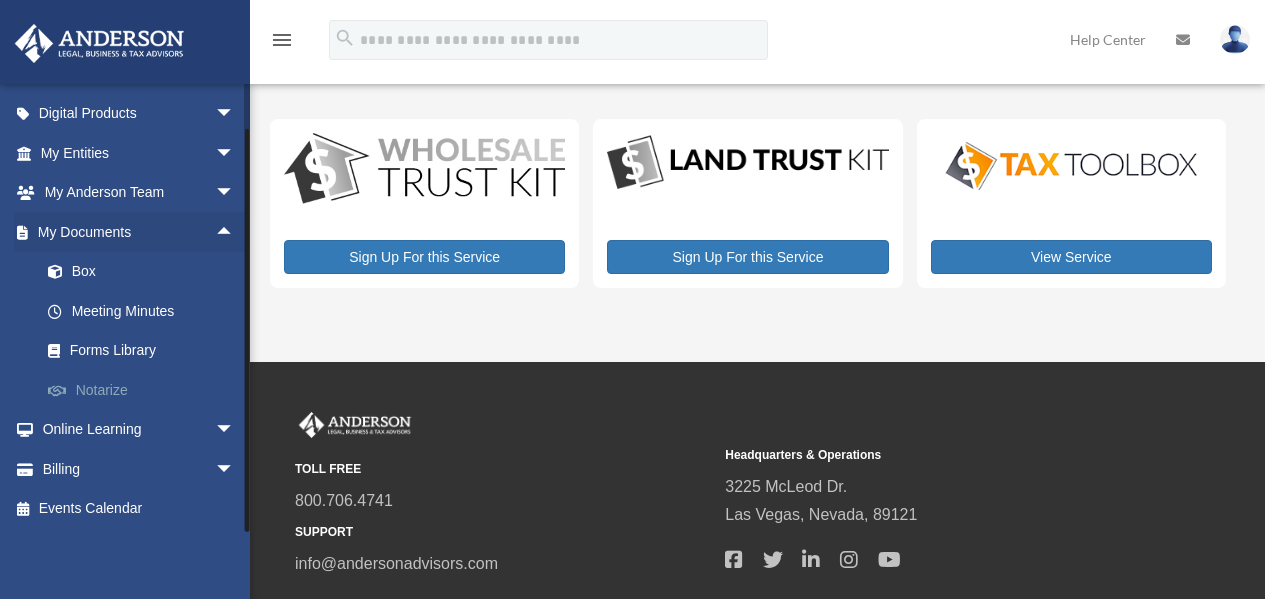 scroll, scrollTop: 192, scrollLeft: 0, axis: vertical 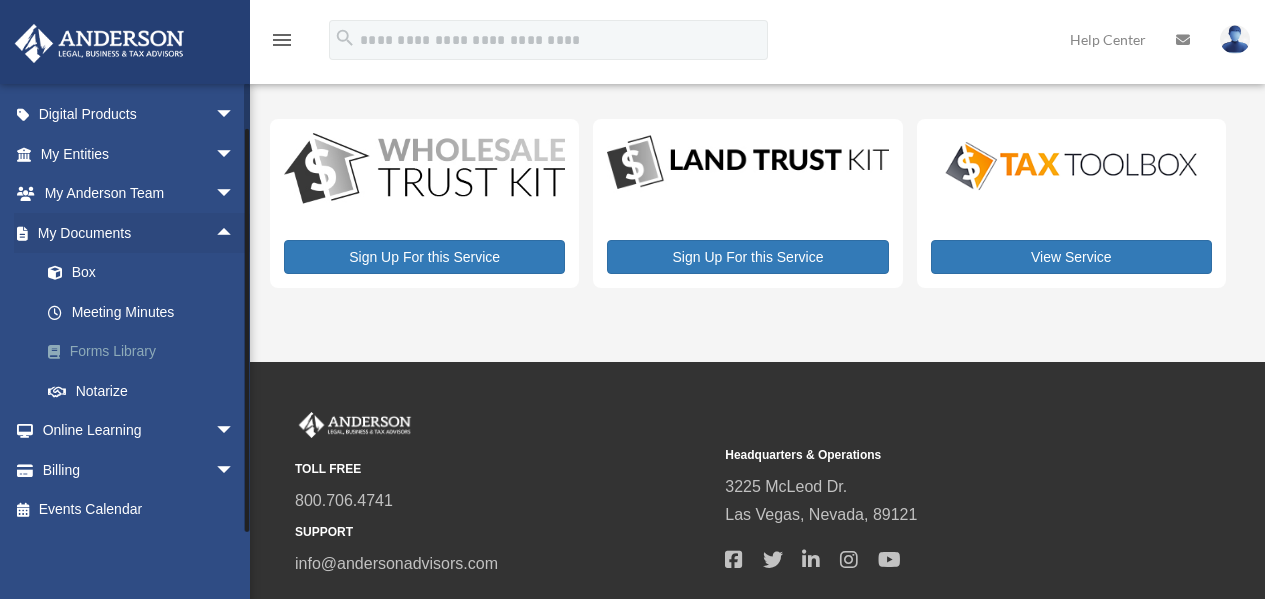 click on "Forms Library" at bounding box center [146, 352] 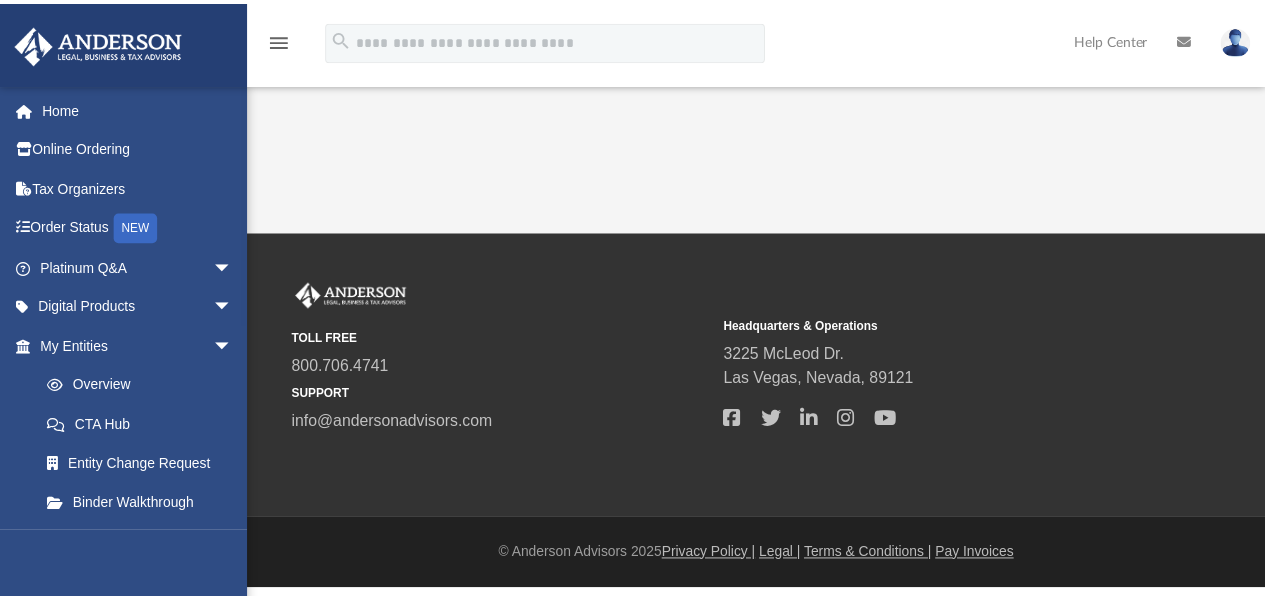 scroll, scrollTop: 0, scrollLeft: 0, axis: both 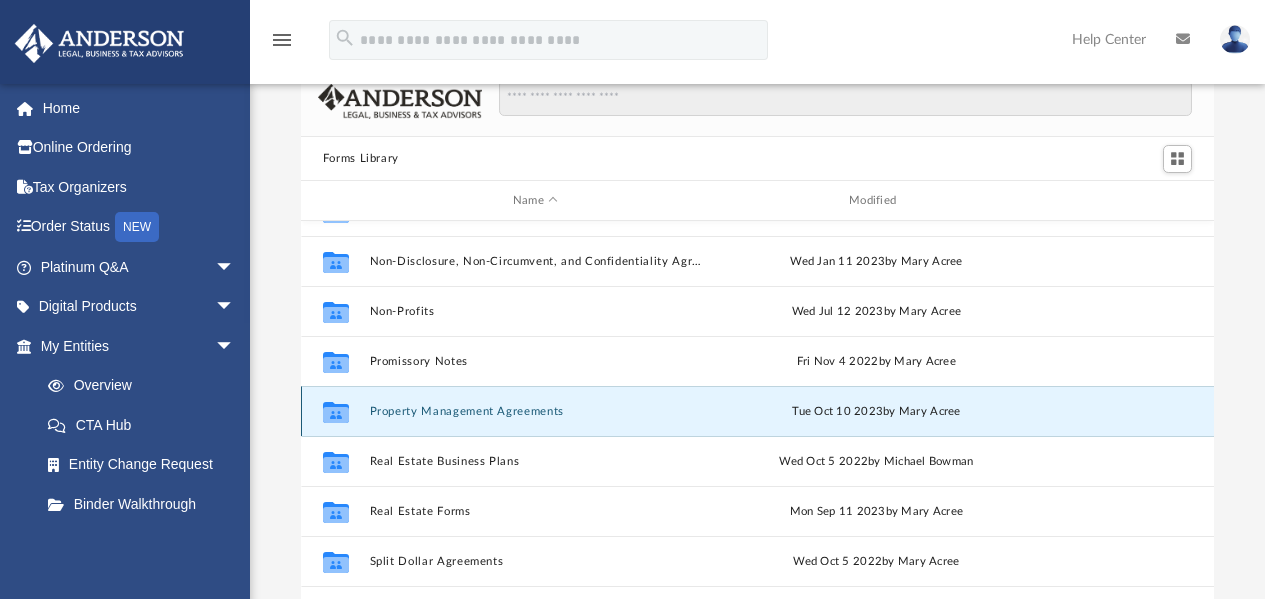click on "Property Management Agreements" at bounding box center [535, 411] 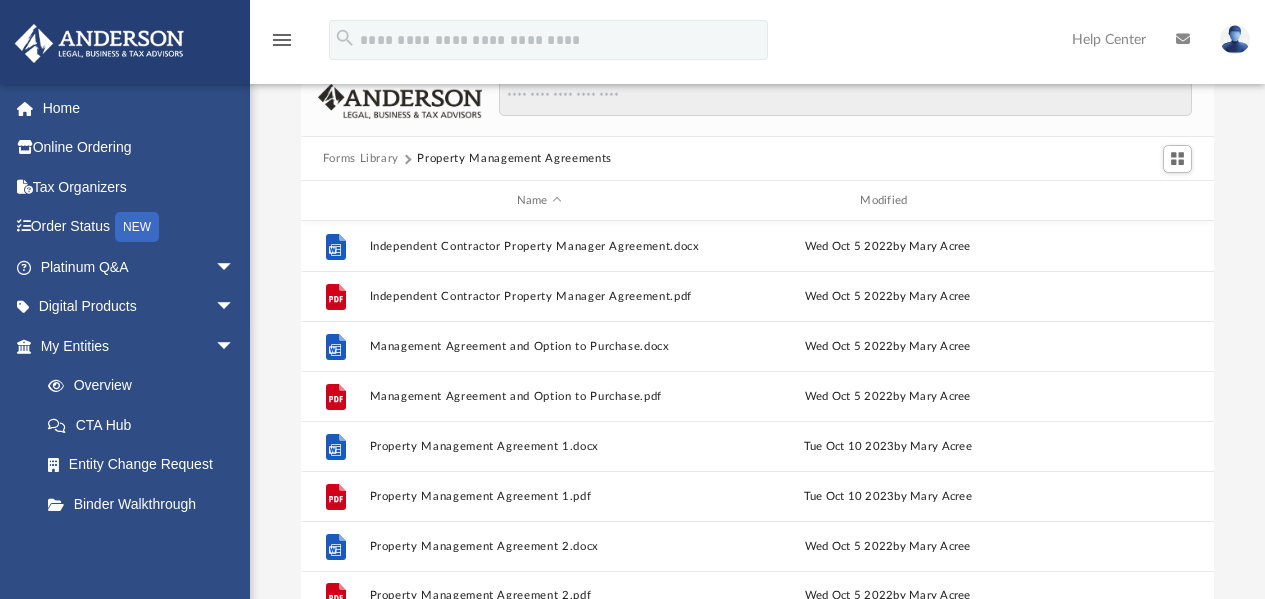 scroll, scrollTop: 0, scrollLeft: 0, axis: both 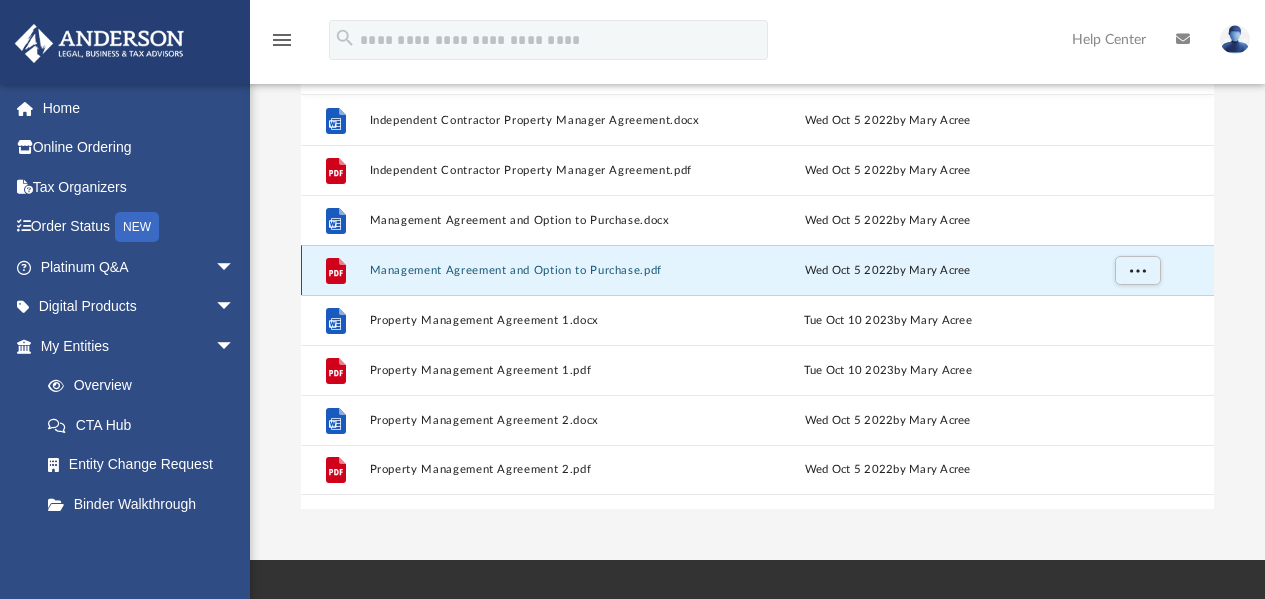 click on "Management Agreement and Option to Purchase.pdf" at bounding box center (539, 270) 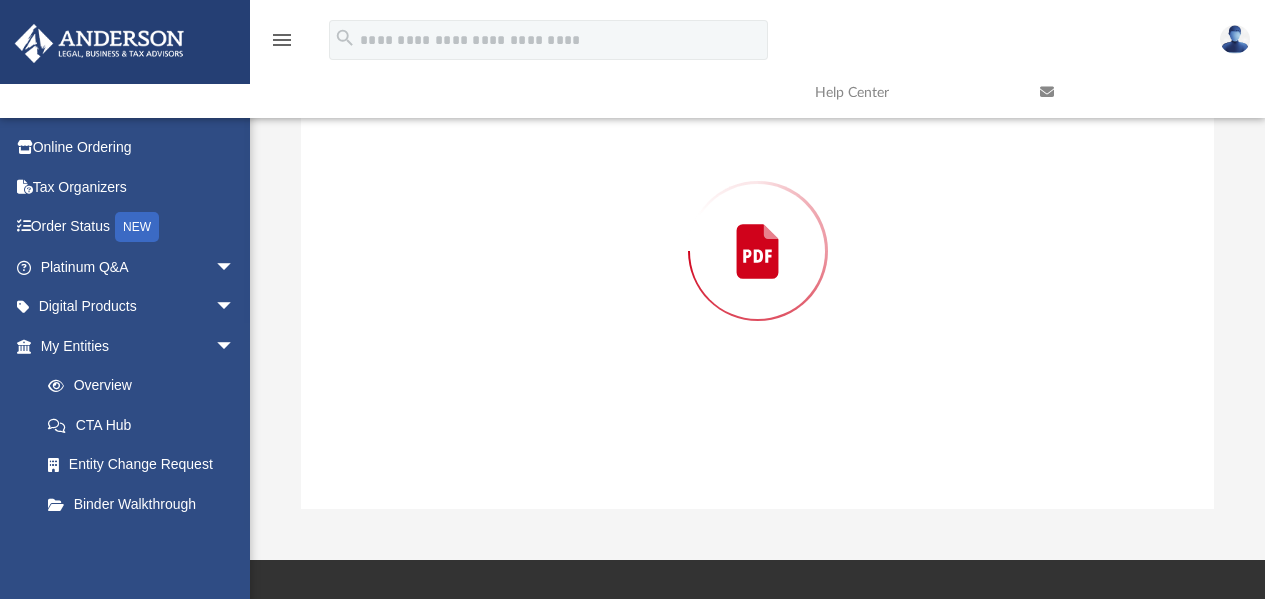 scroll, scrollTop: 113, scrollLeft: 0, axis: vertical 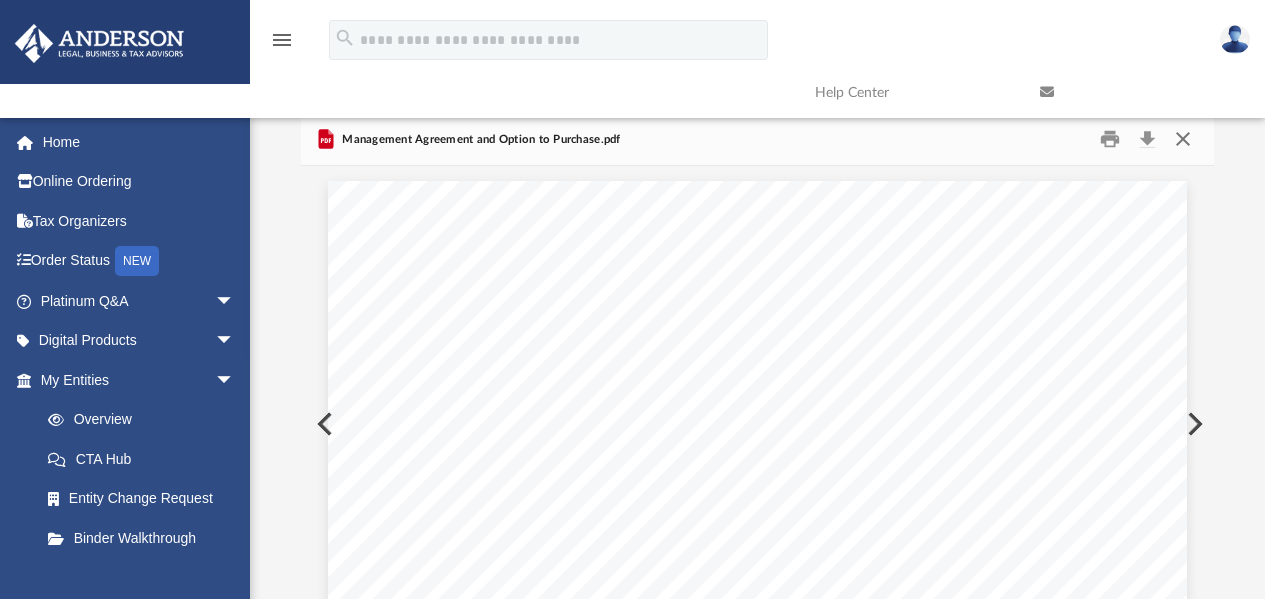click at bounding box center [1183, 139] 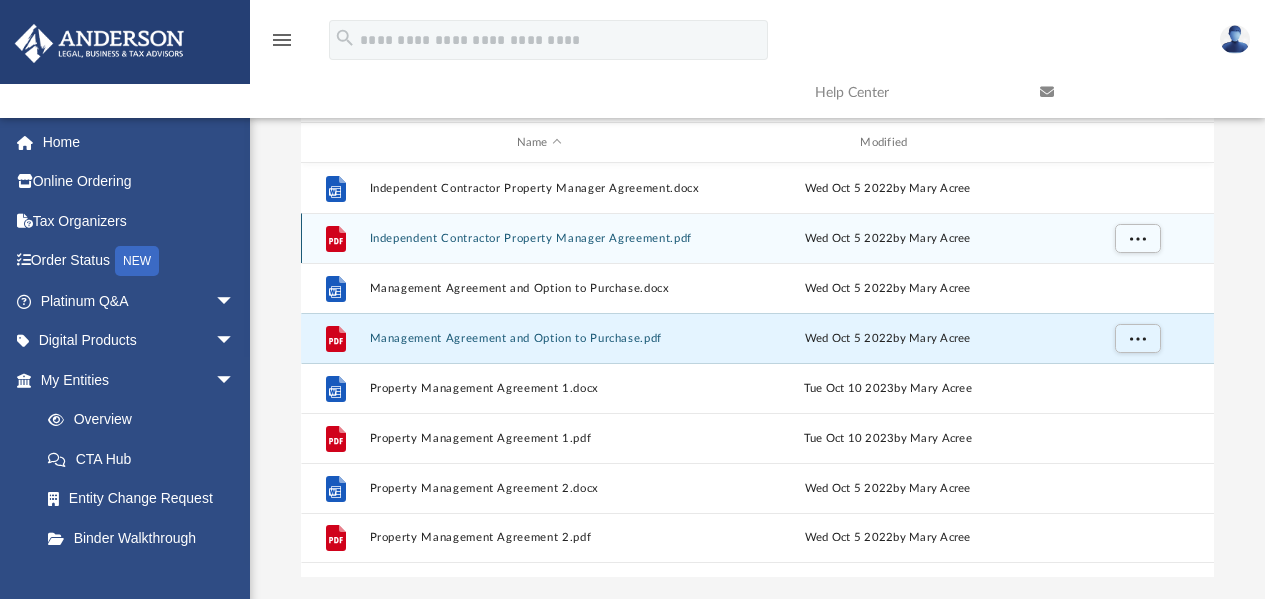 scroll, scrollTop: 115, scrollLeft: 0, axis: vertical 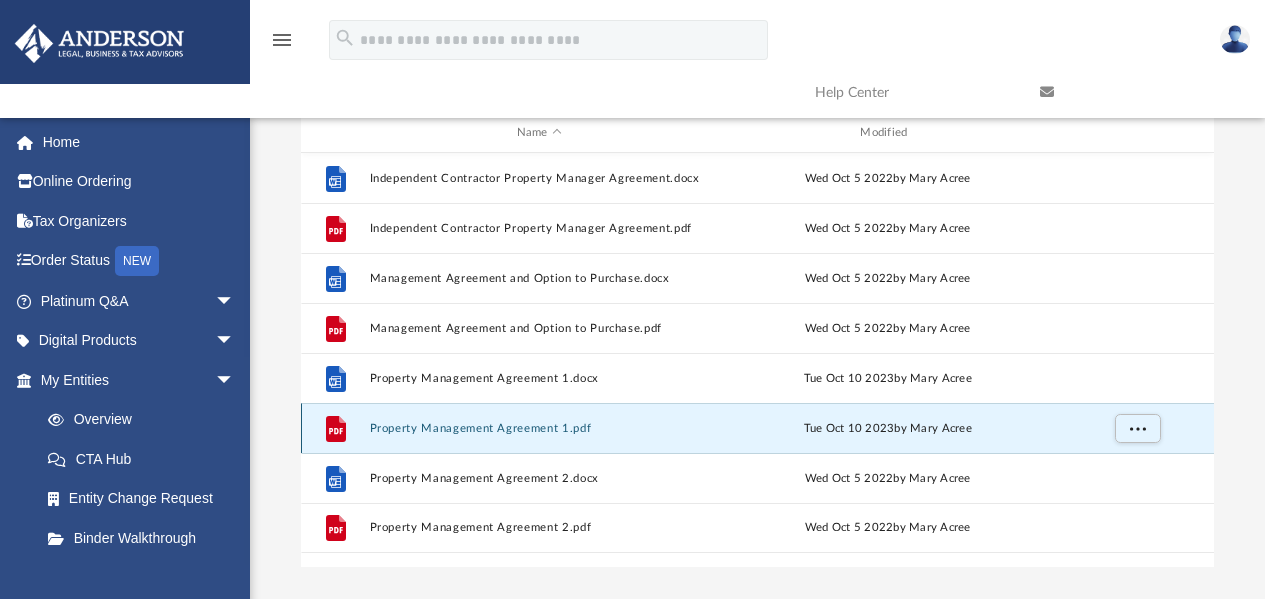 click on "Property Management Agreement 1.pdf" at bounding box center [539, 428] 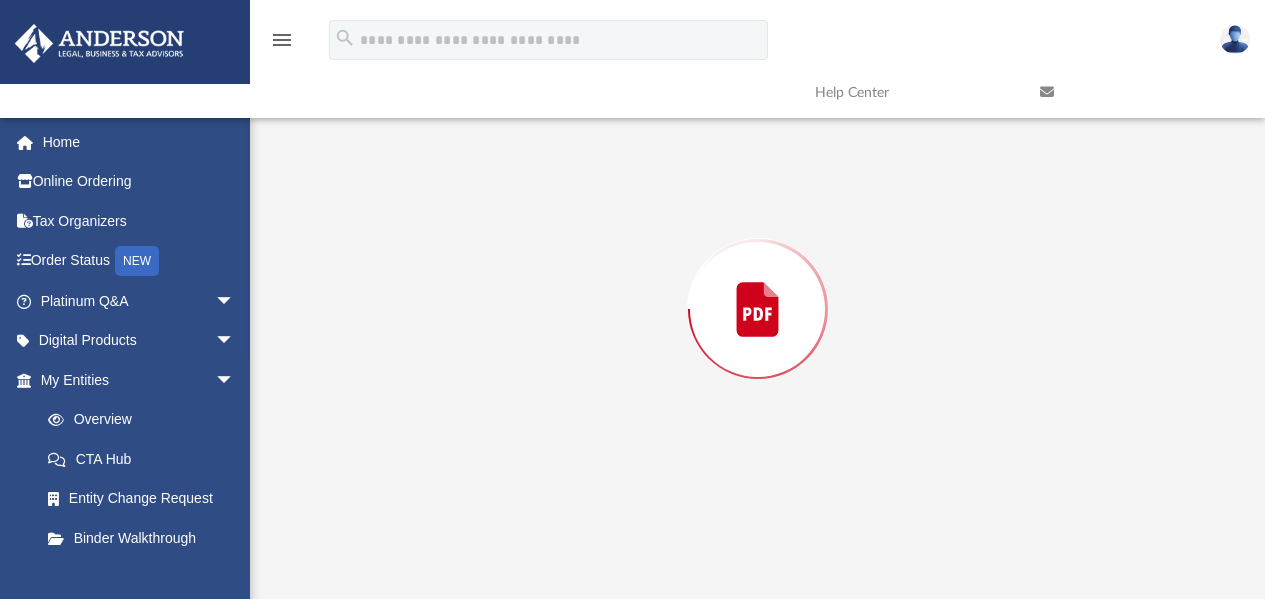 scroll, scrollTop: 113, scrollLeft: 0, axis: vertical 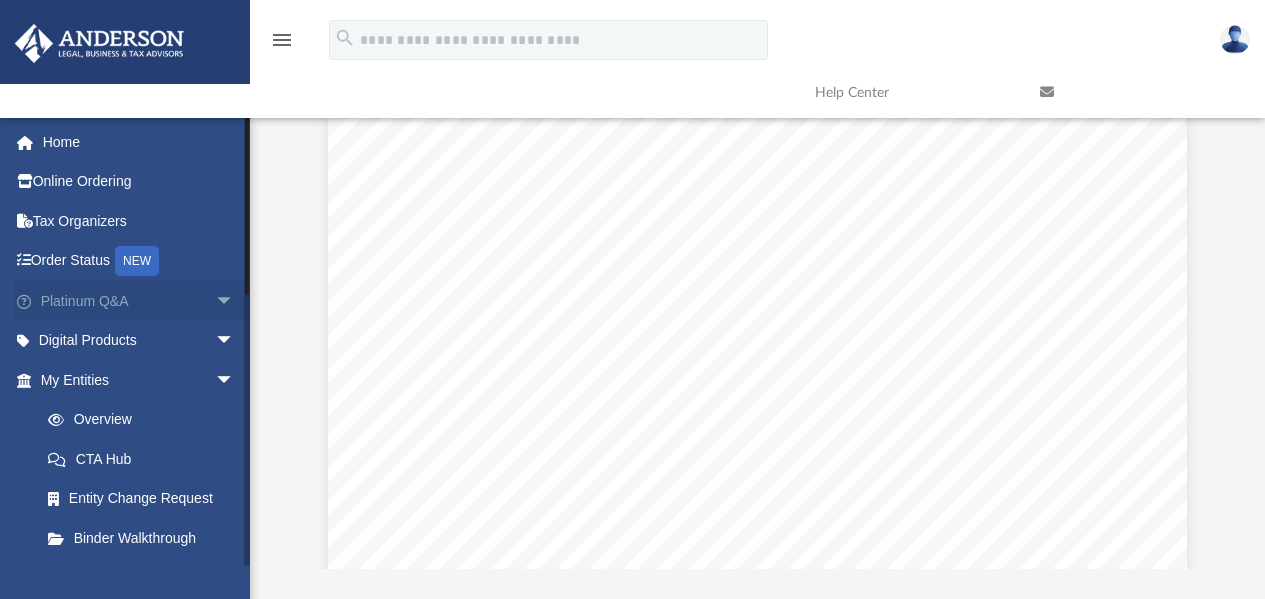 click on "arrow_drop_down" at bounding box center (235, 301) 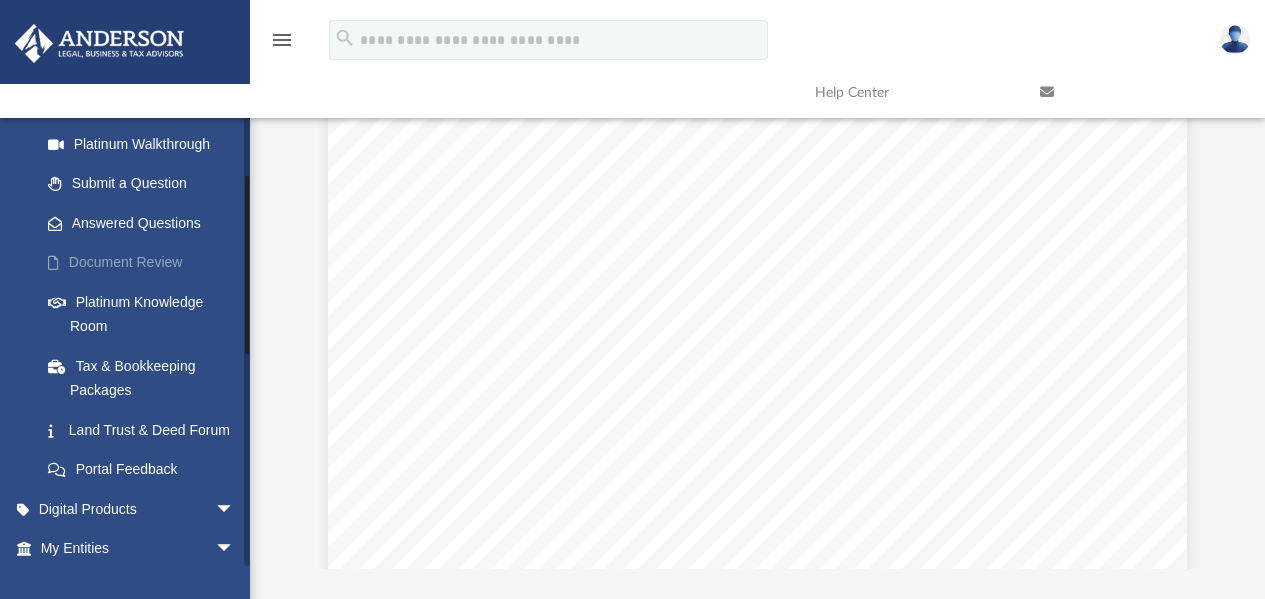 scroll, scrollTop: 238, scrollLeft: 0, axis: vertical 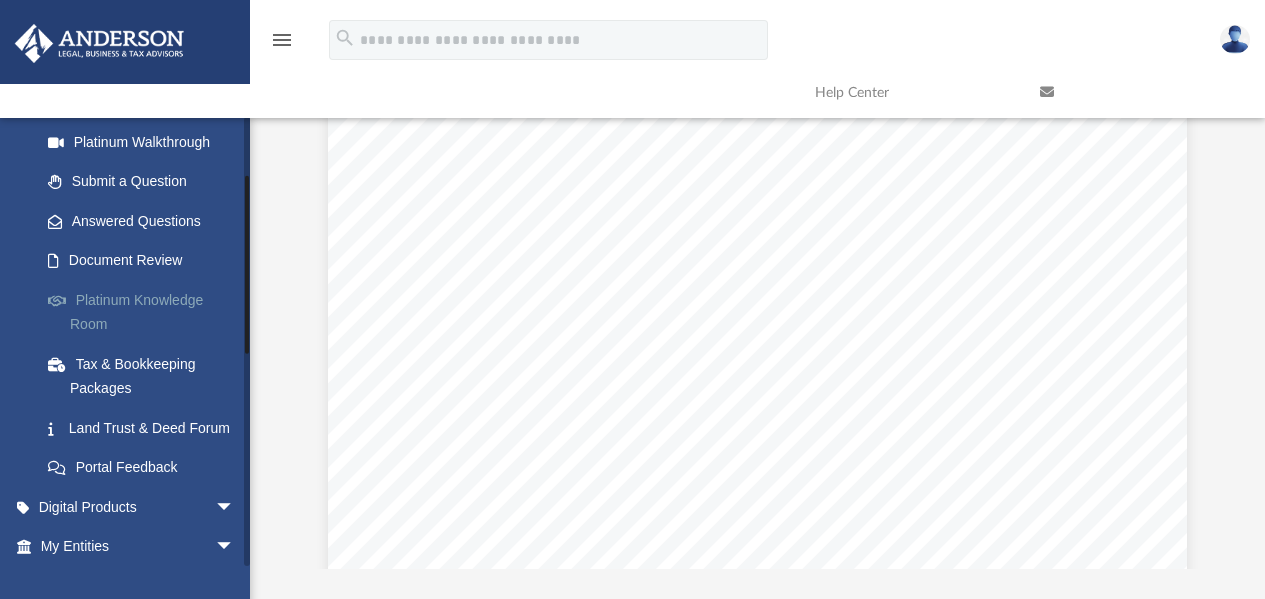 click on "Platinum Knowledge Room" at bounding box center [146, 312] 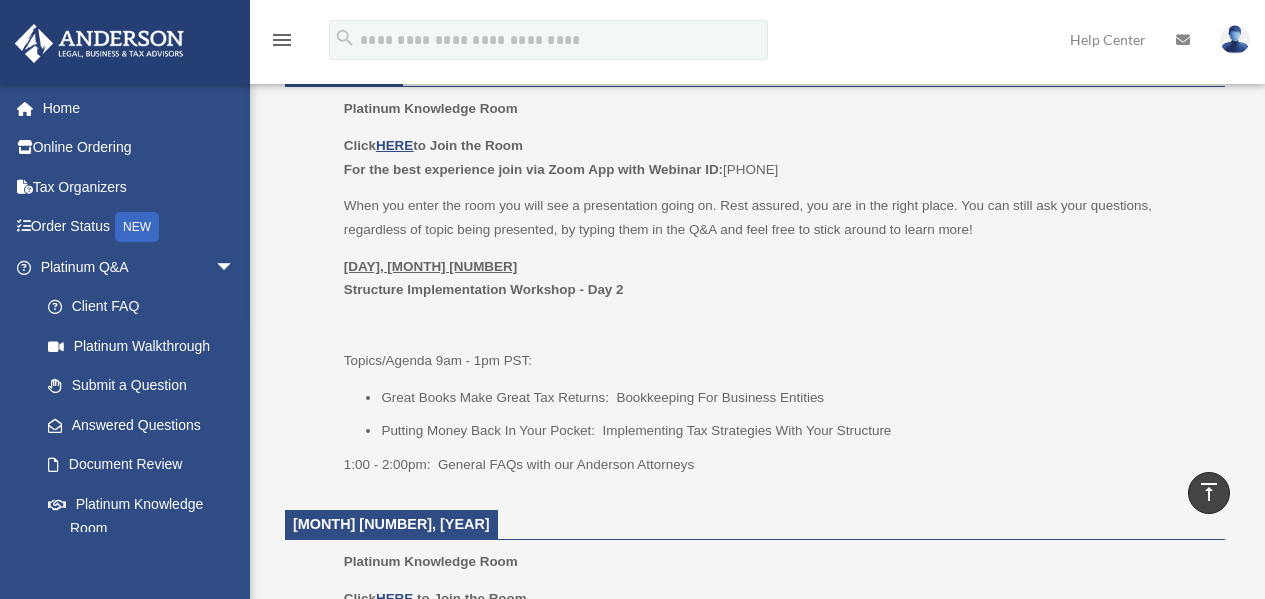 scroll, scrollTop: 837, scrollLeft: 0, axis: vertical 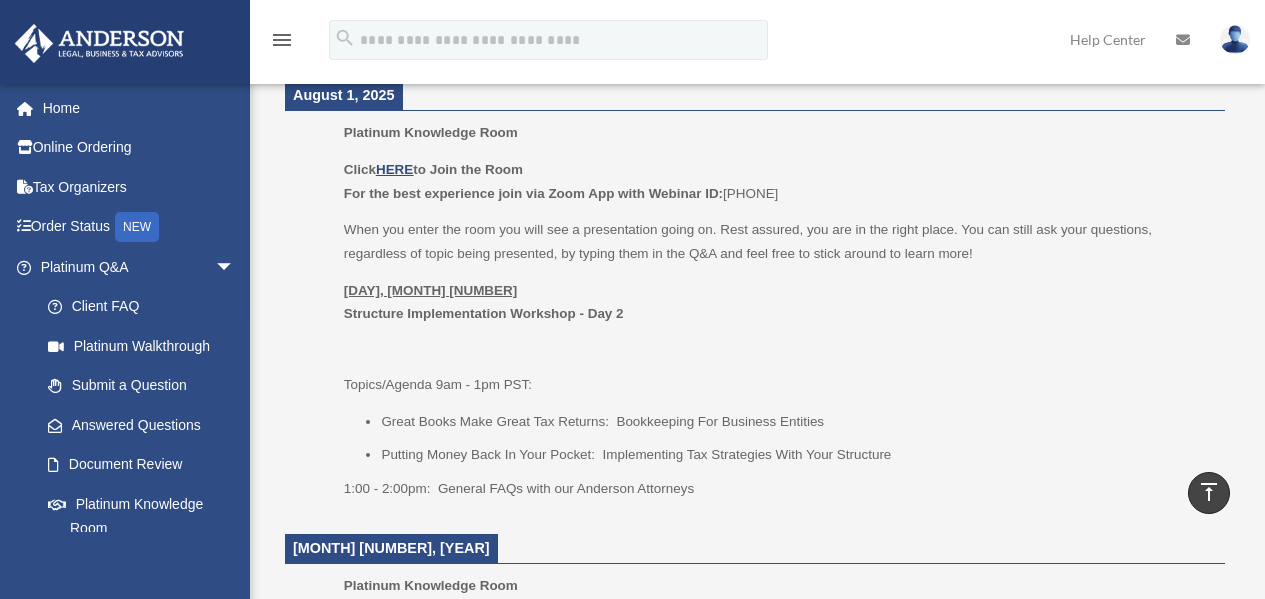 click at bounding box center [1235, 39] 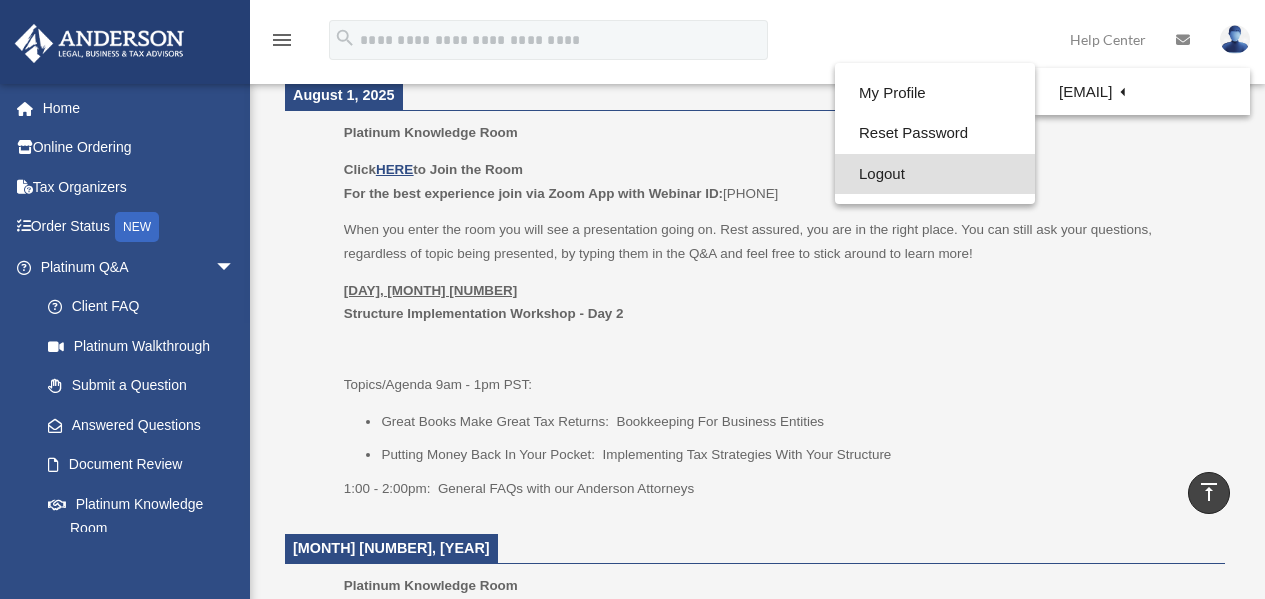 click on "Logout" at bounding box center (935, 174) 